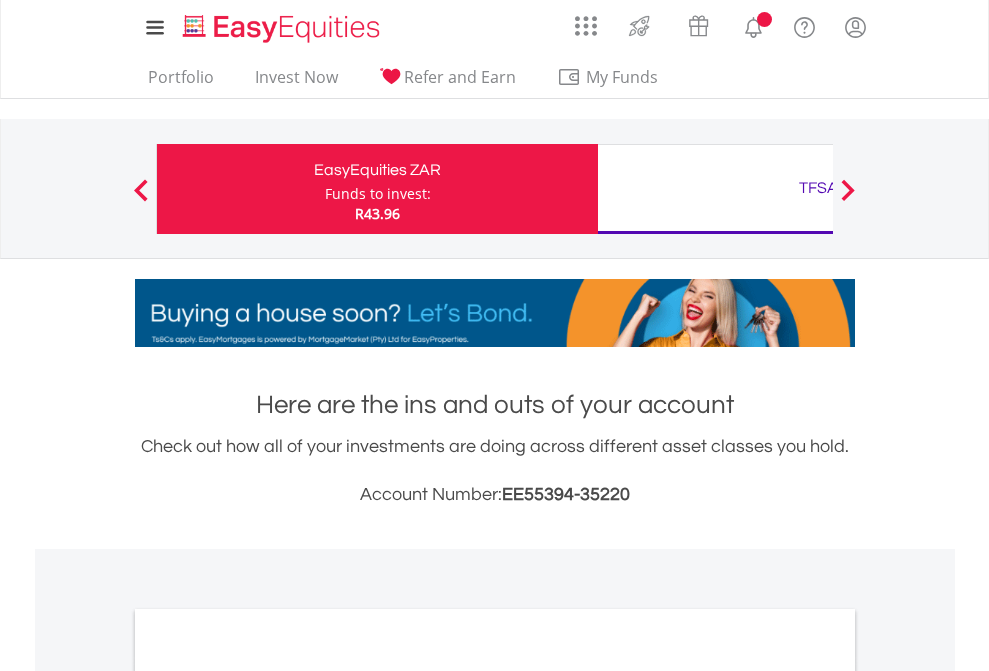 scroll, scrollTop: 0, scrollLeft: 0, axis: both 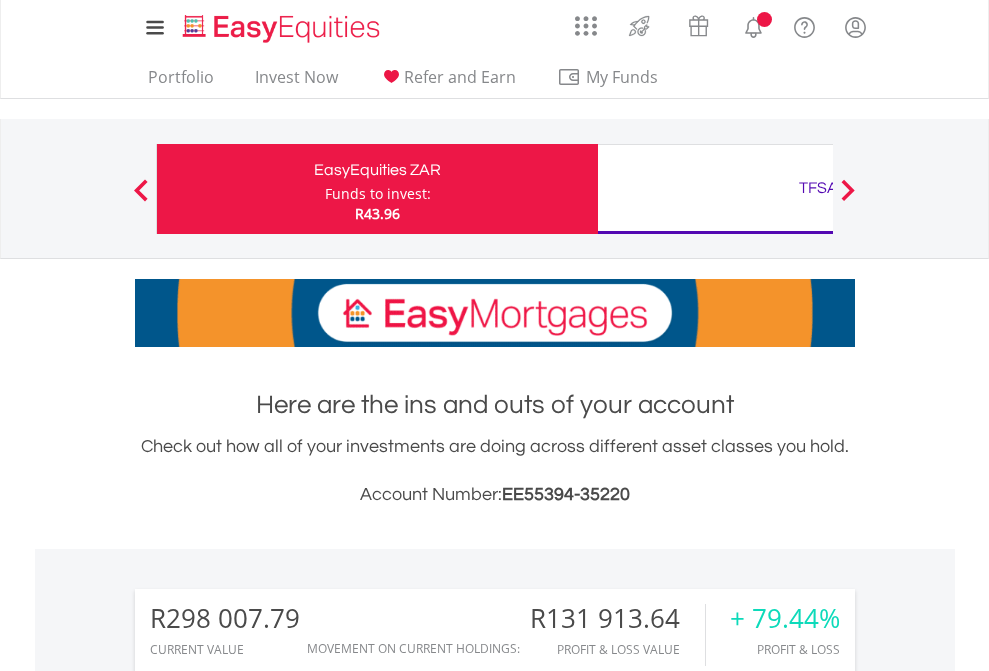 click on "Funds to invest:" at bounding box center [378, 194] 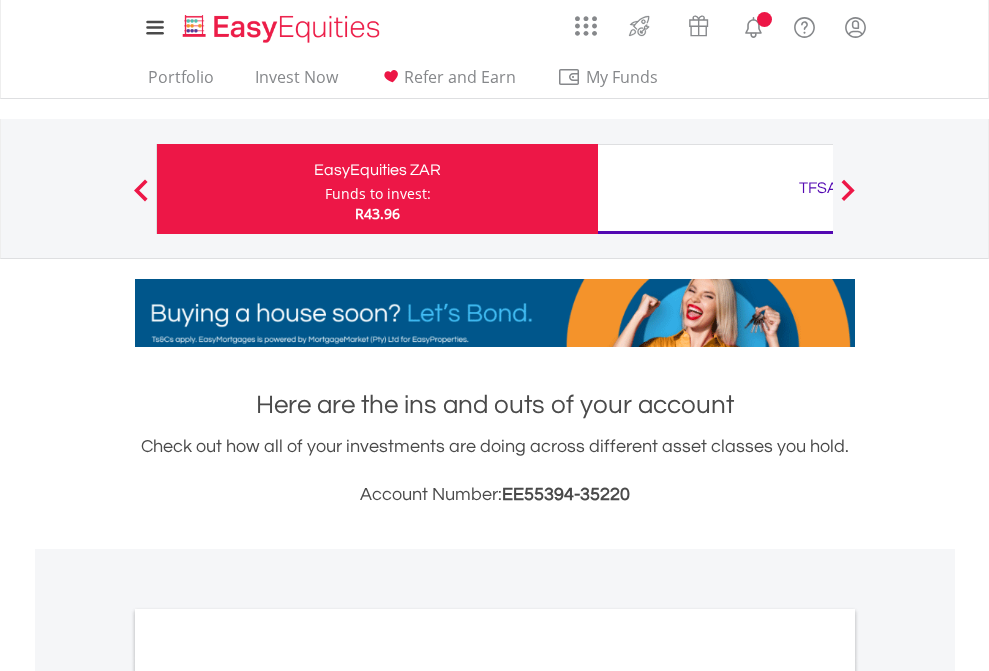scroll, scrollTop: 0, scrollLeft: 0, axis: both 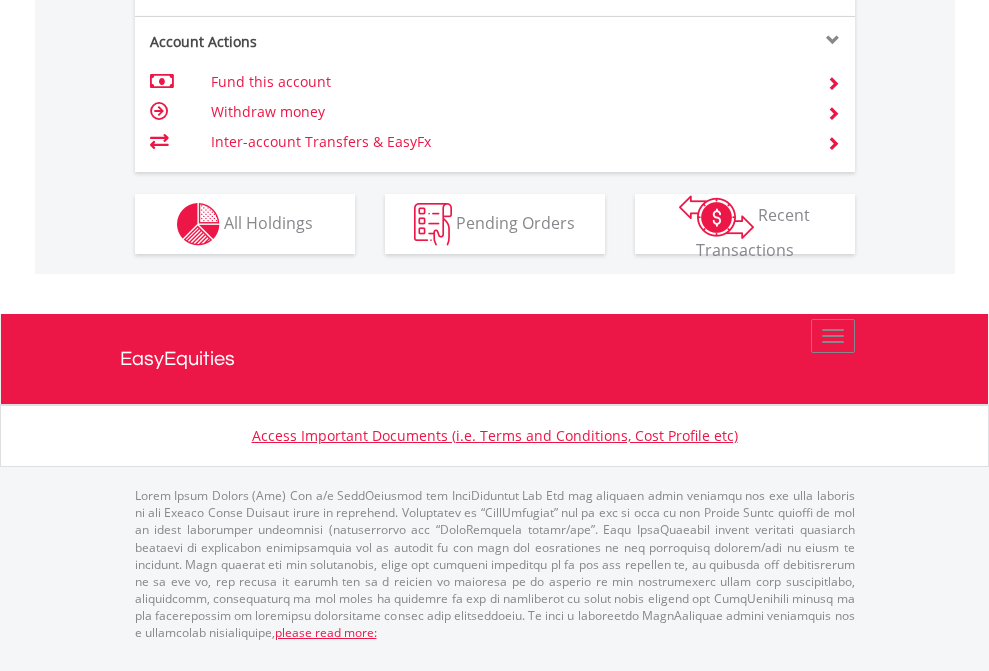 click on "Investment types" at bounding box center [706, -337] 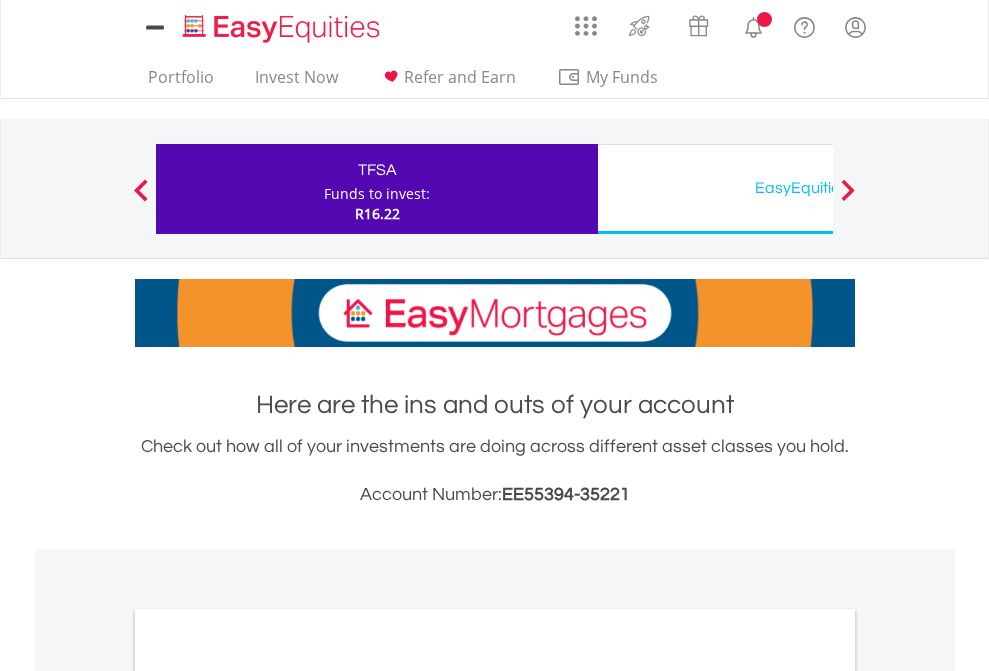 scroll, scrollTop: 0, scrollLeft: 0, axis: both 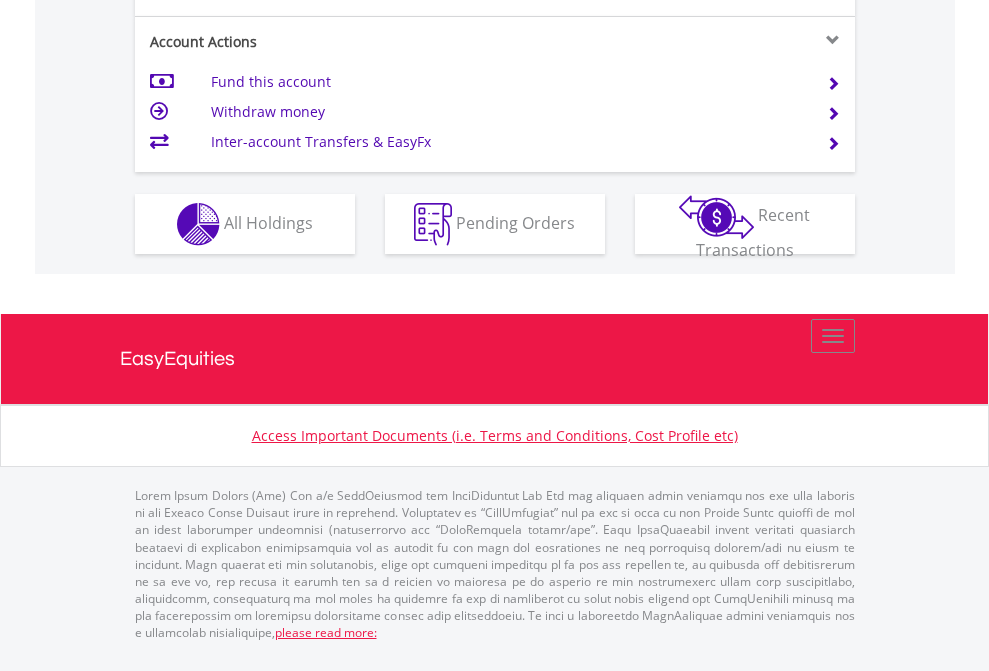 click on "Investment types" at bounding box center [706, -337] 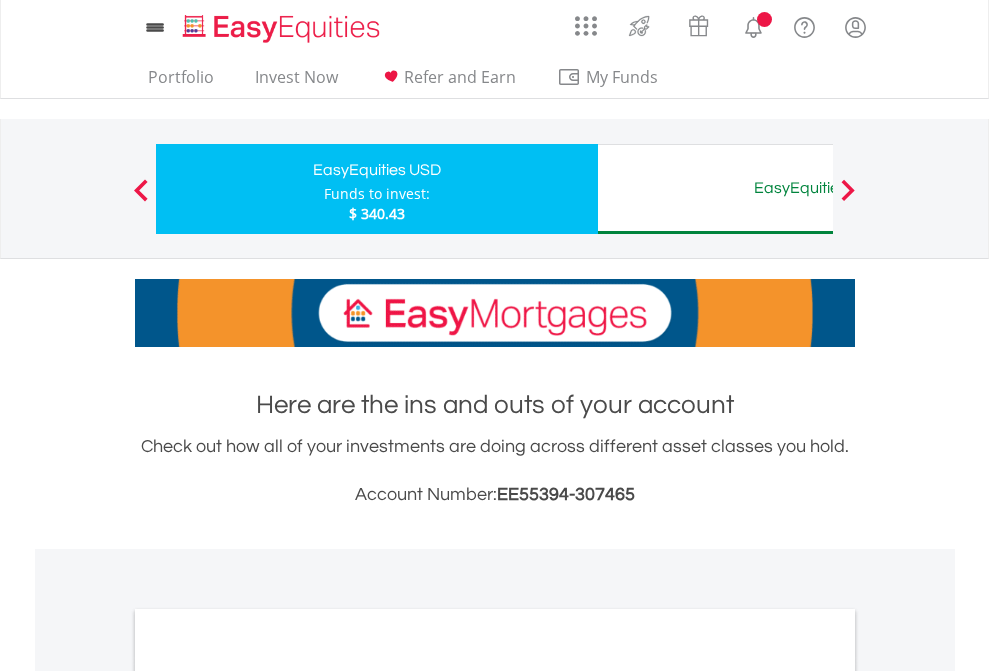 scroll, scrollTop: 0, scrollLeft: 0, axis: both 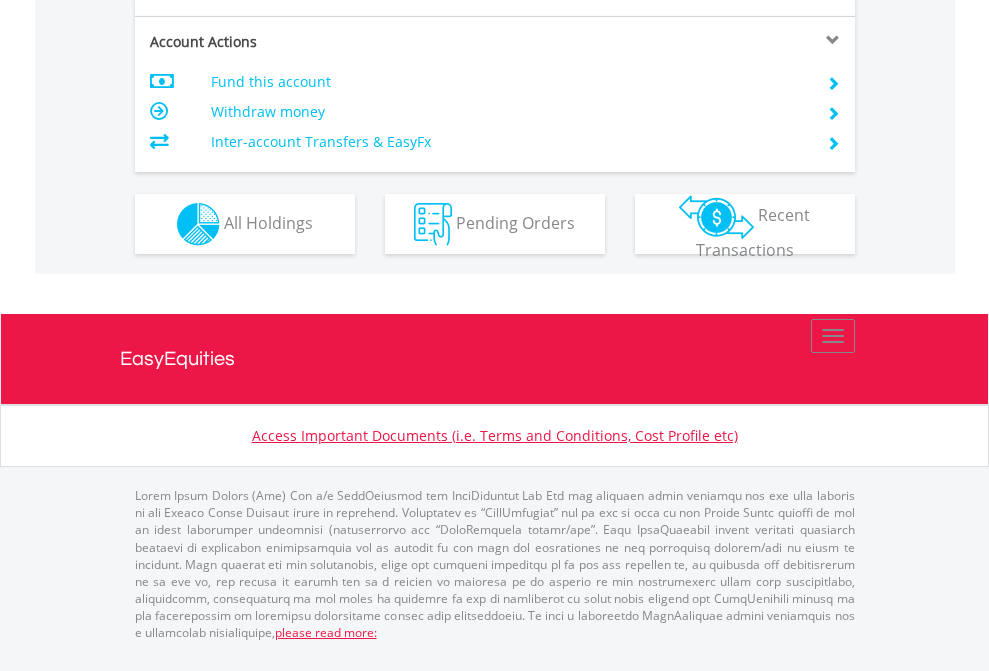 click on "Investment types" at bounding box center (706, -337) 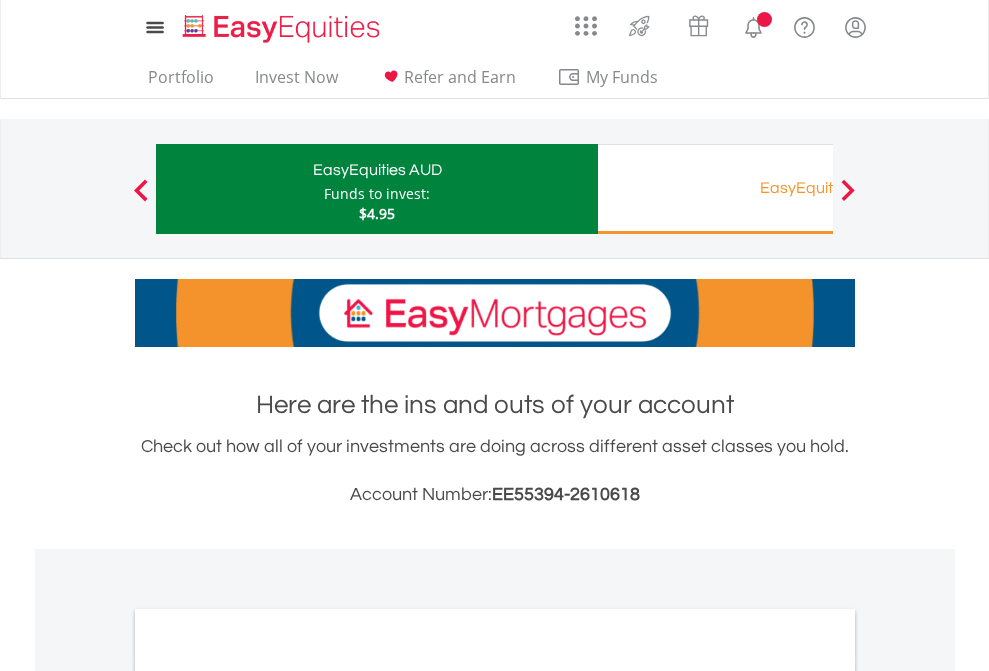 scroll, scrollTop: 0, scrollLeft: 0, axis: both 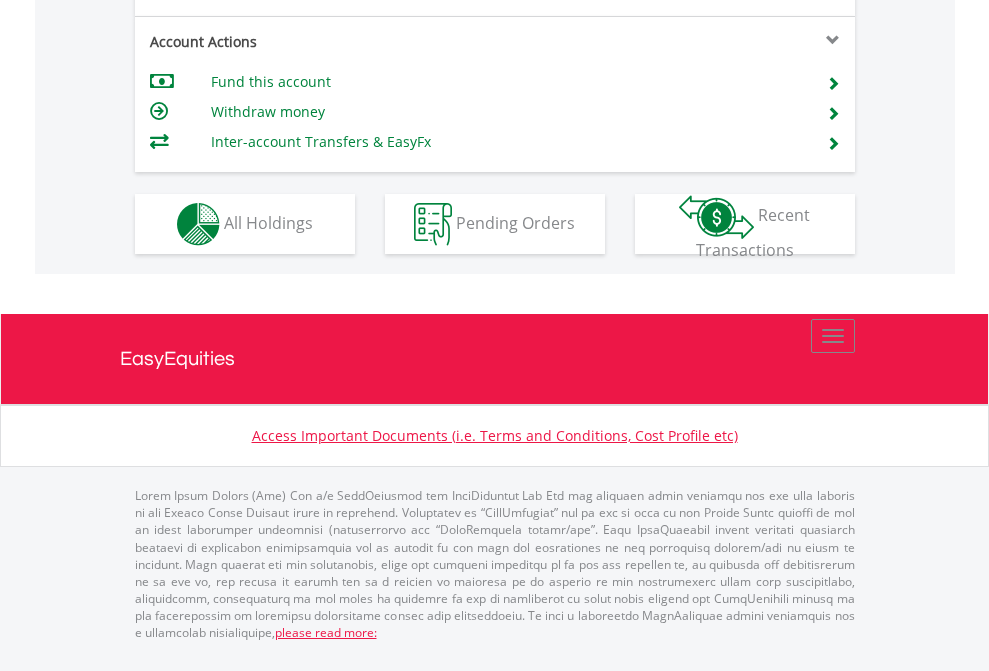 click on "Investment types" at bounding box center [706, -337] 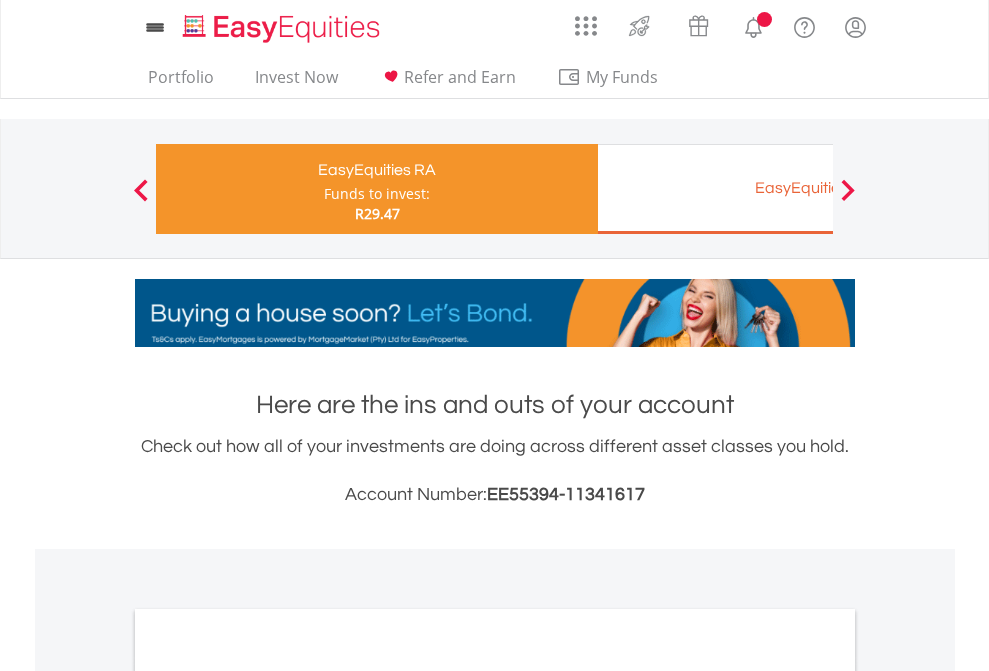 scroll, scrollTop: 0, scrollLeft: 0, axis: both 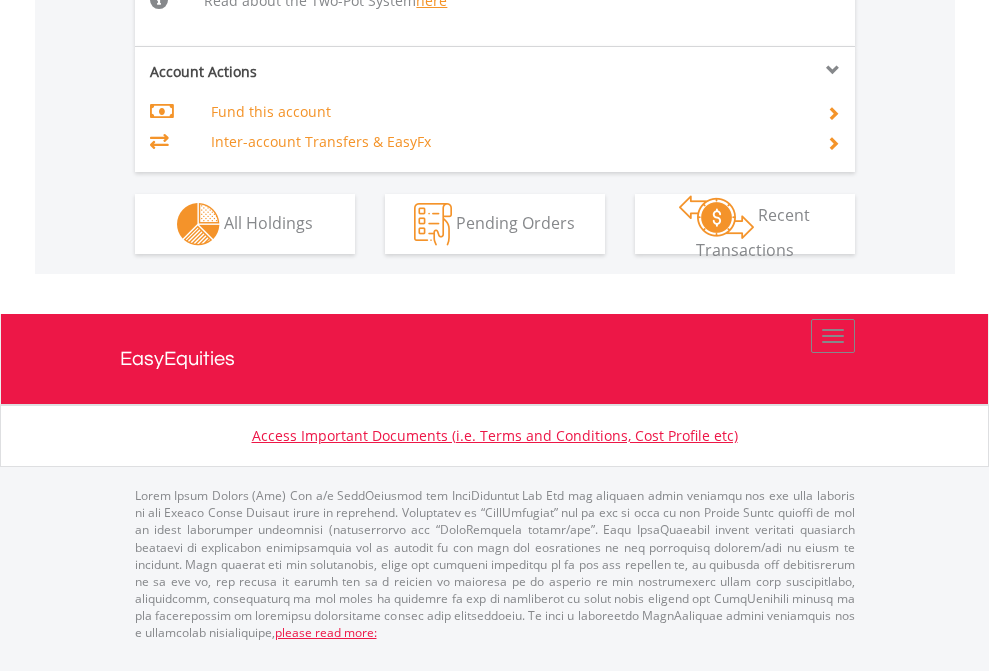 click on "Investment types" at bounding box center [706, -518] 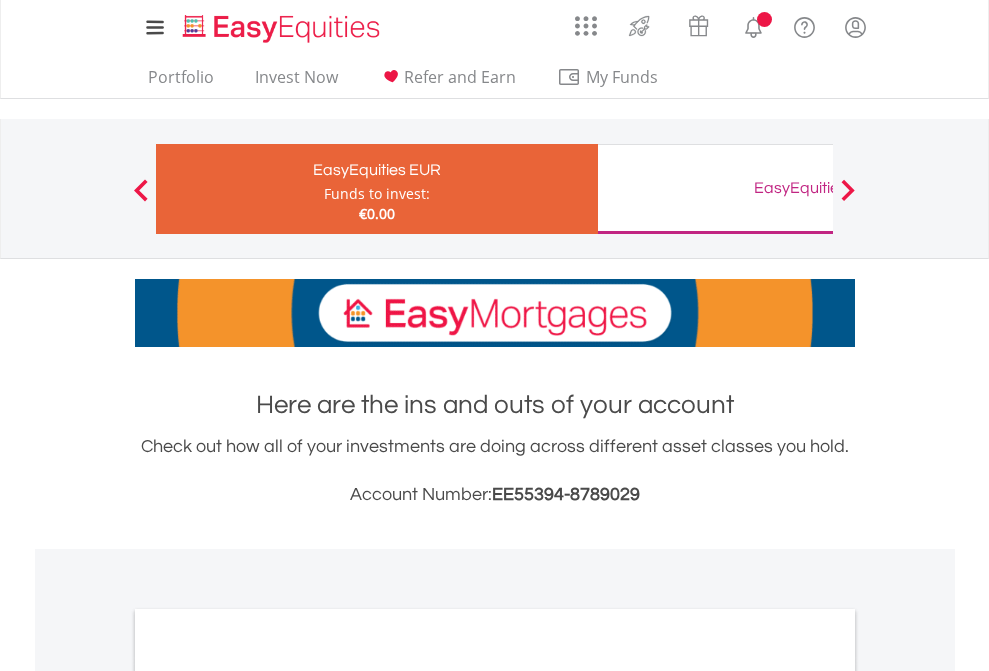 scroll, scrollTop: 0, scrollLeft: 0, axis: both 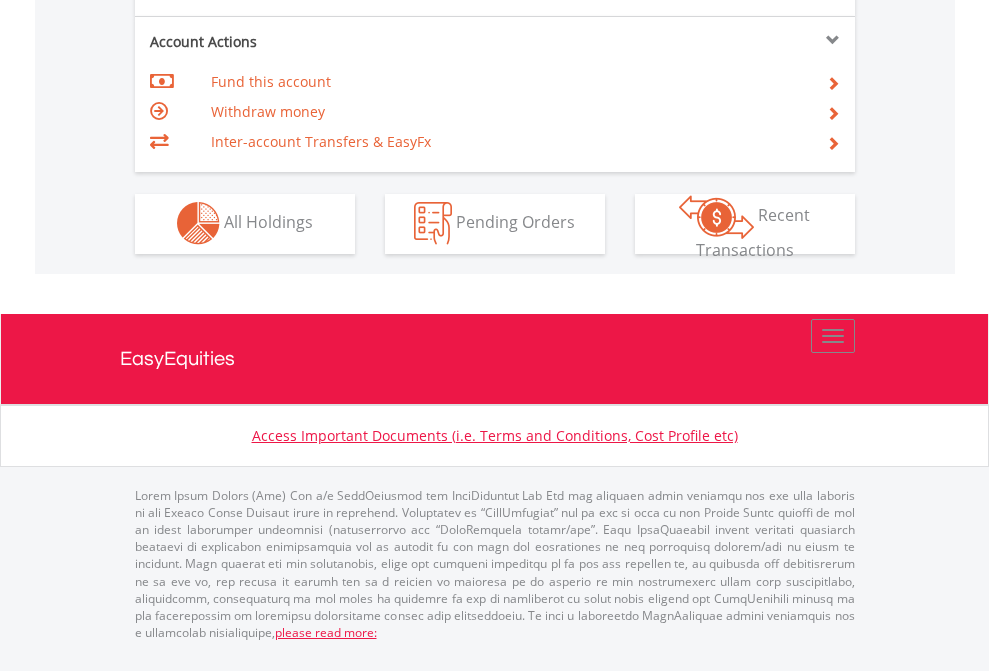 click on "Investment types" at bounding box center [706, -353] 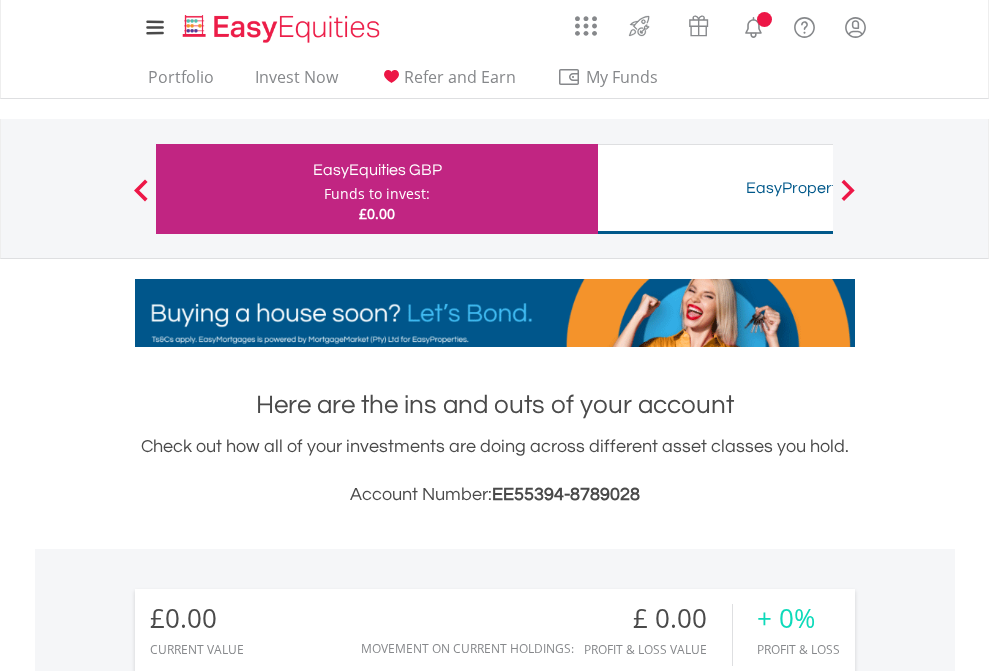 scroll, scrollTop: 0, scrollLeft: 0, axis: both 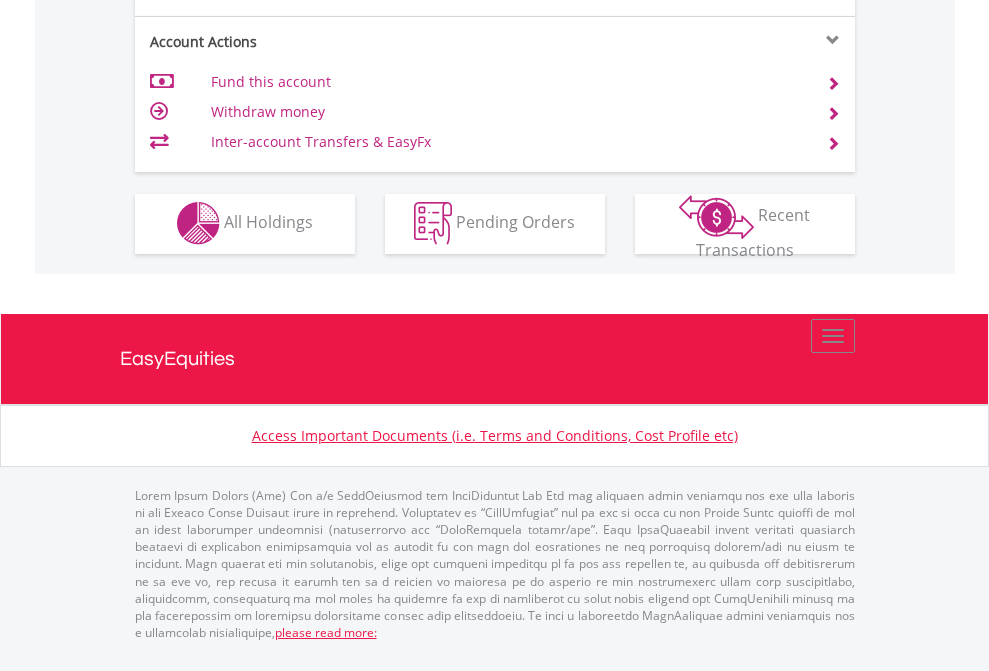 click on "Investment types" at bounding box center [706, -353] 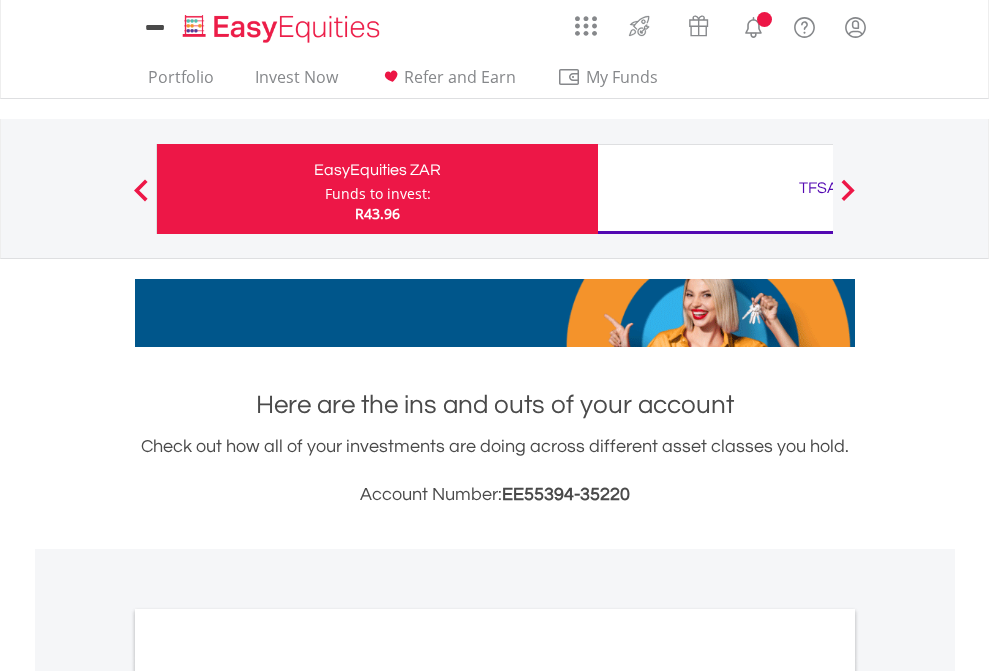 scroll, scrollTop: 0, scrollLeft: 0, axis: both 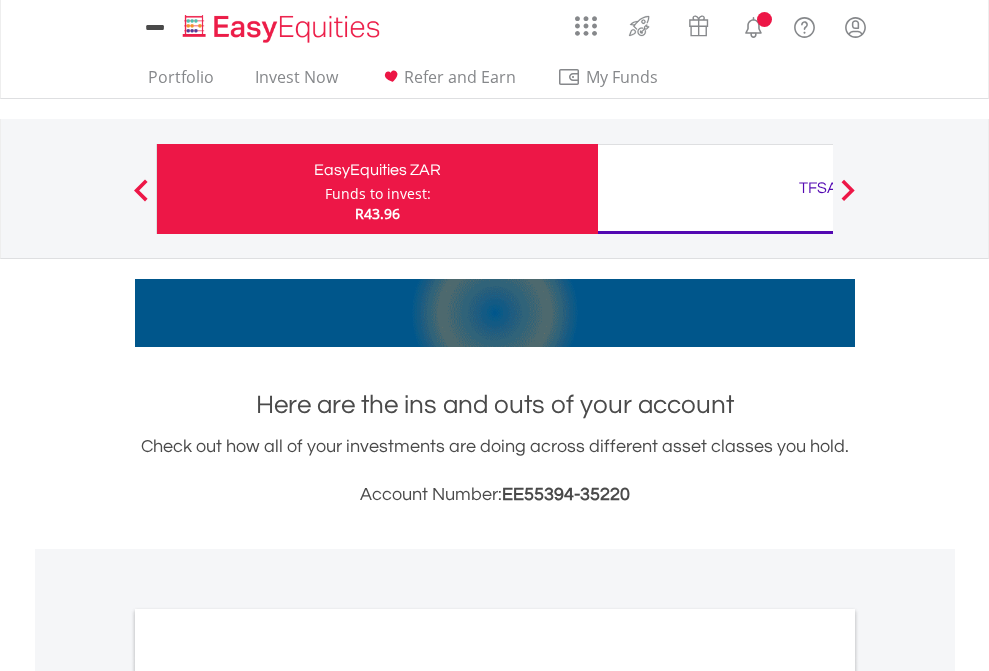 click on "All Holdings" at bounding box center (268, 1096) 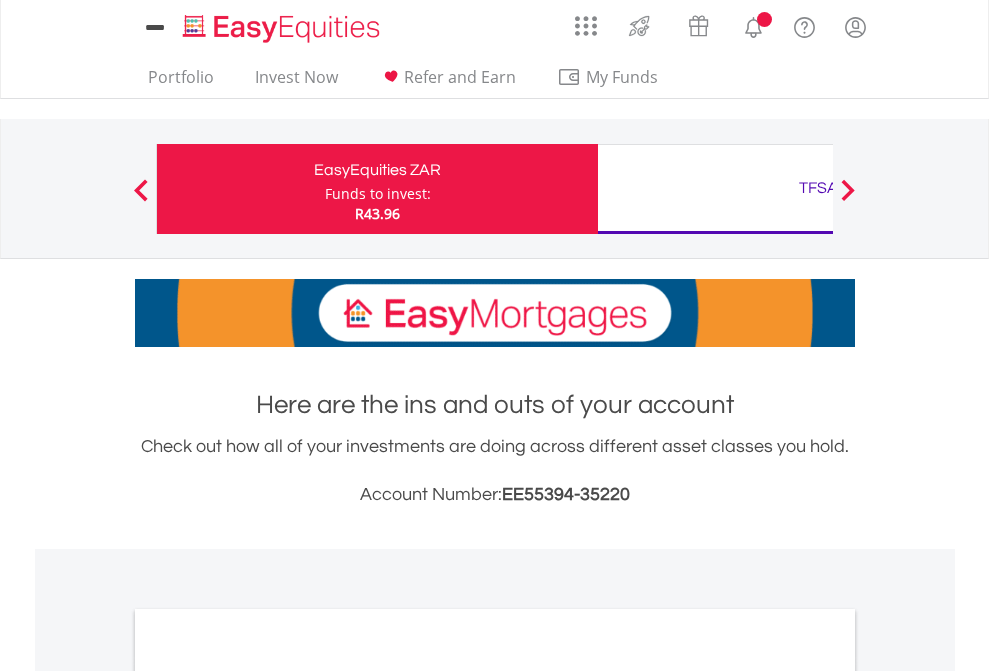 scroll, scrollTop: 1202, scrollLeft: 0, axis: vertical 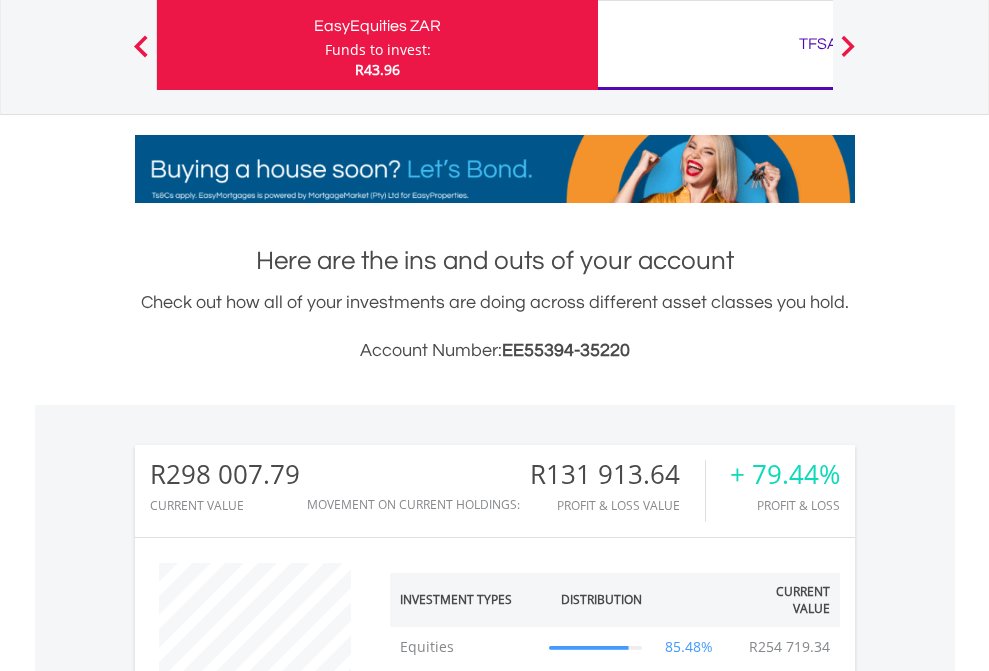 click on "TFSA" at bounding box center [818, 44] 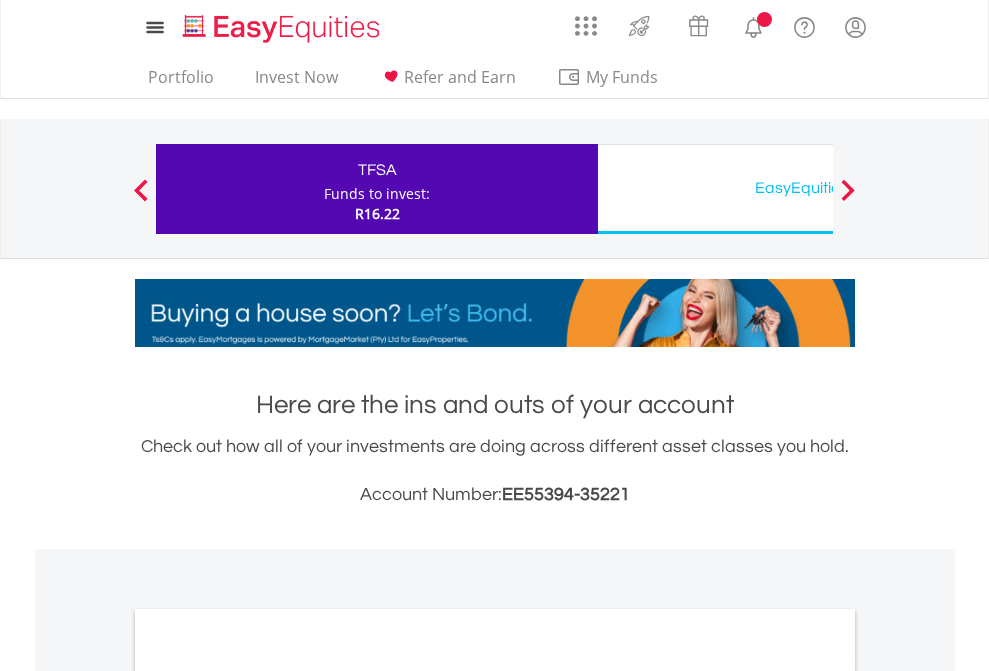 scroll, scrollTop: 0, scrollLeft: 0, axis: both 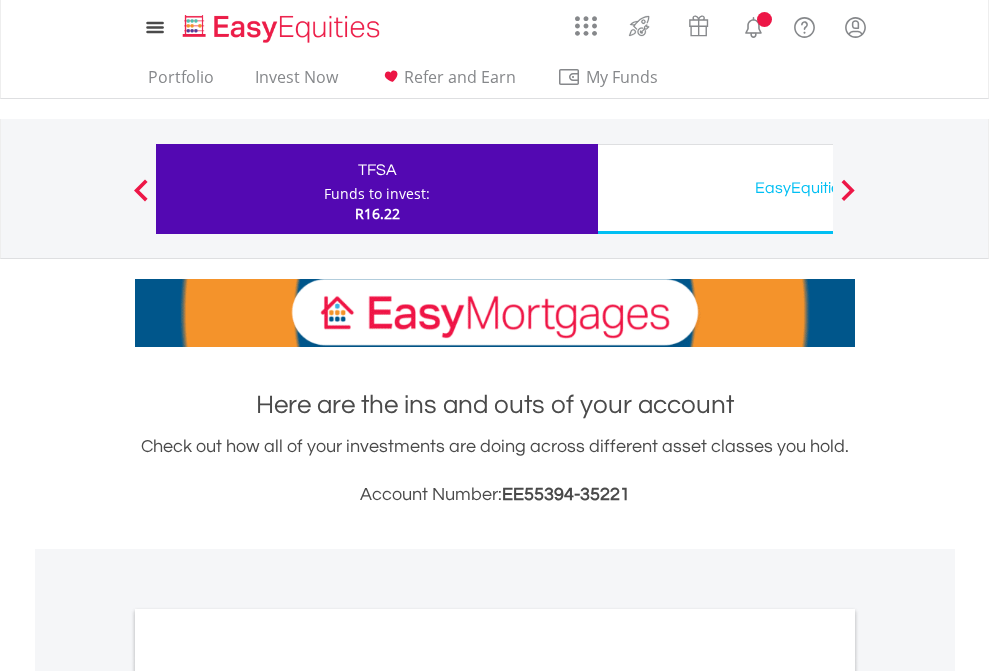 click on "All Holdings" at bounding box center [268, 1096] 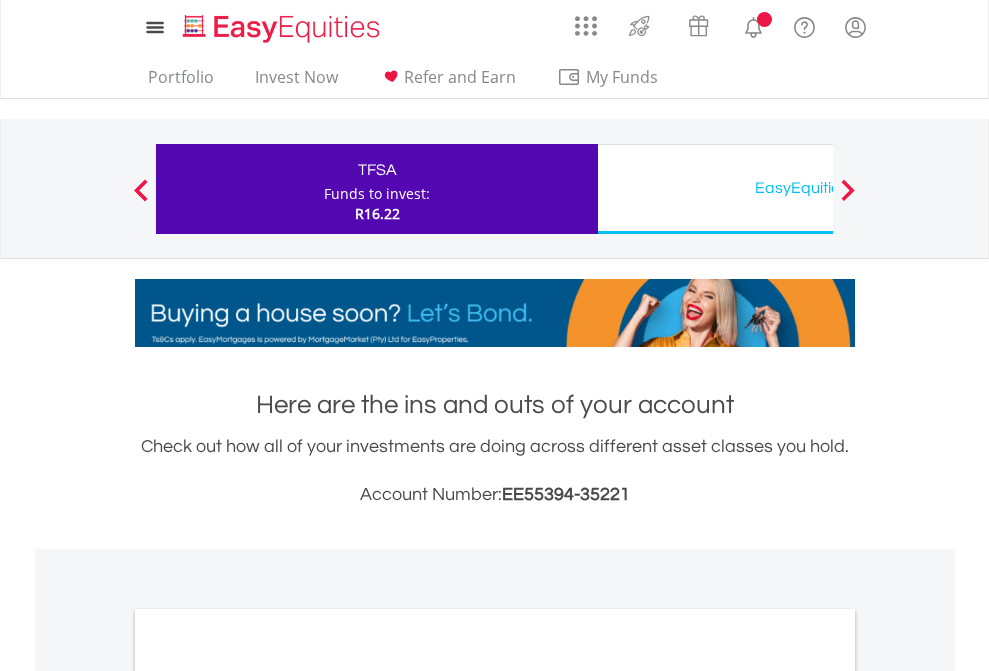scroll, scrollTop: 1202, scrollLeft: 0, axis: vertical 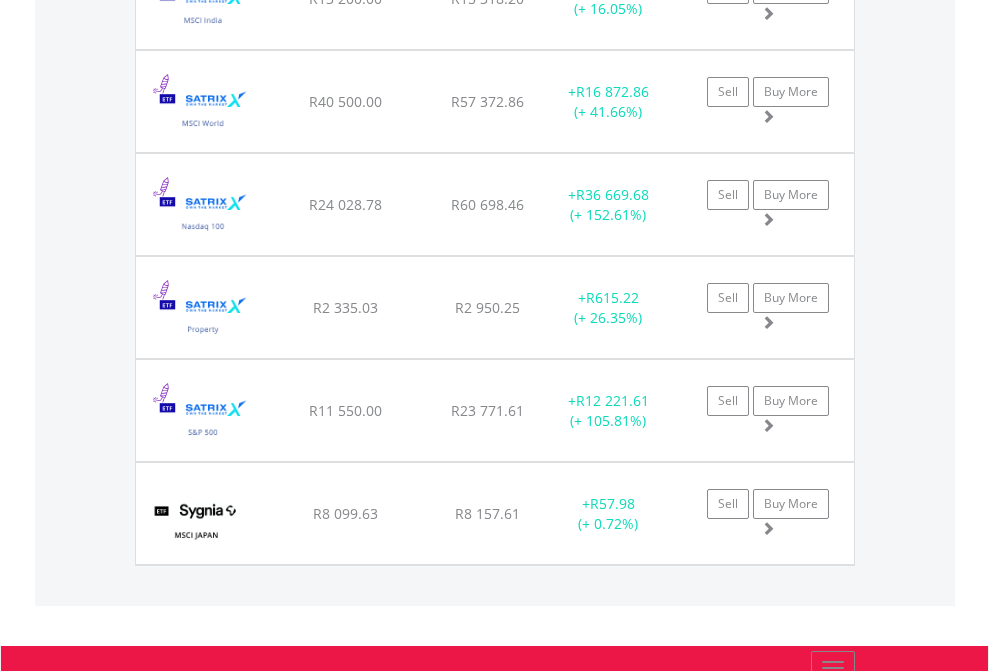 click on "EasyEquities USD" at bounding box center (818, -2116) 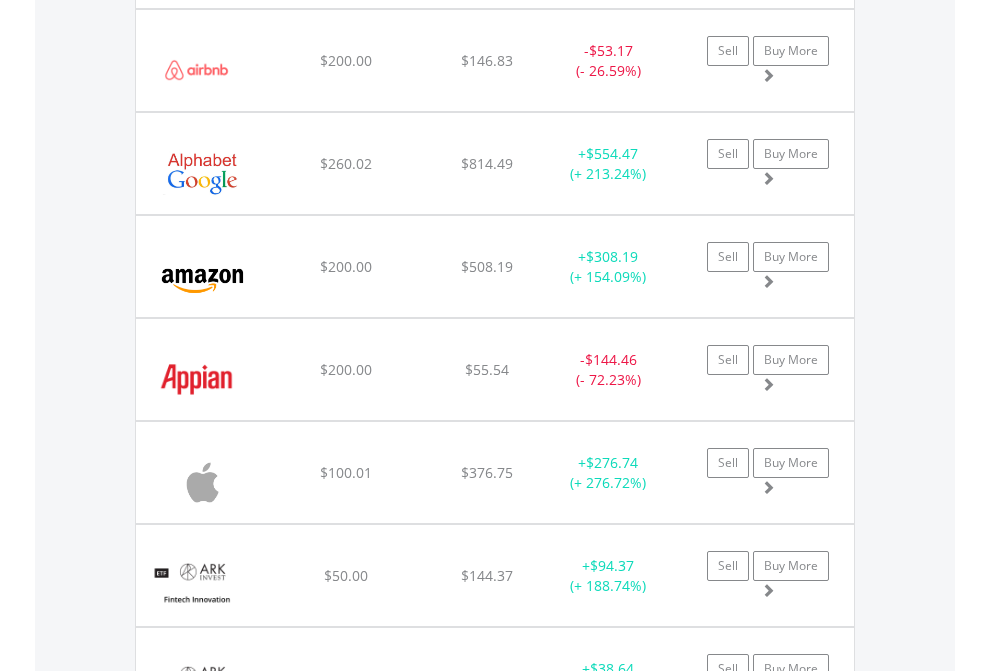 scroll, scrollTop: 2305, scrollLeft: 0, axis: vertical 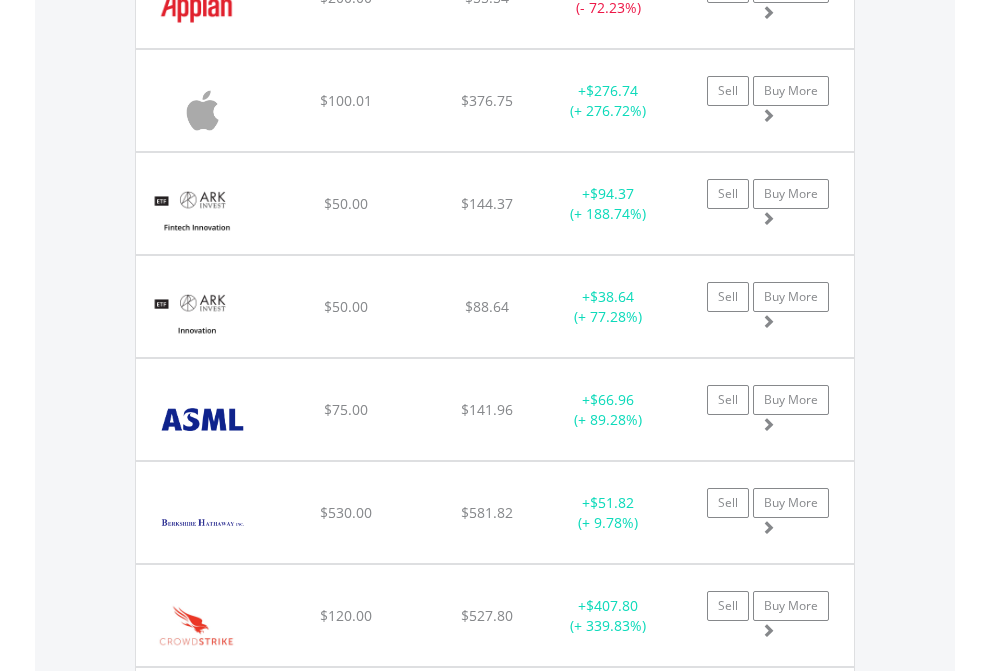 click on "EasyEquities AUD" at bounding box center [818, -2117] 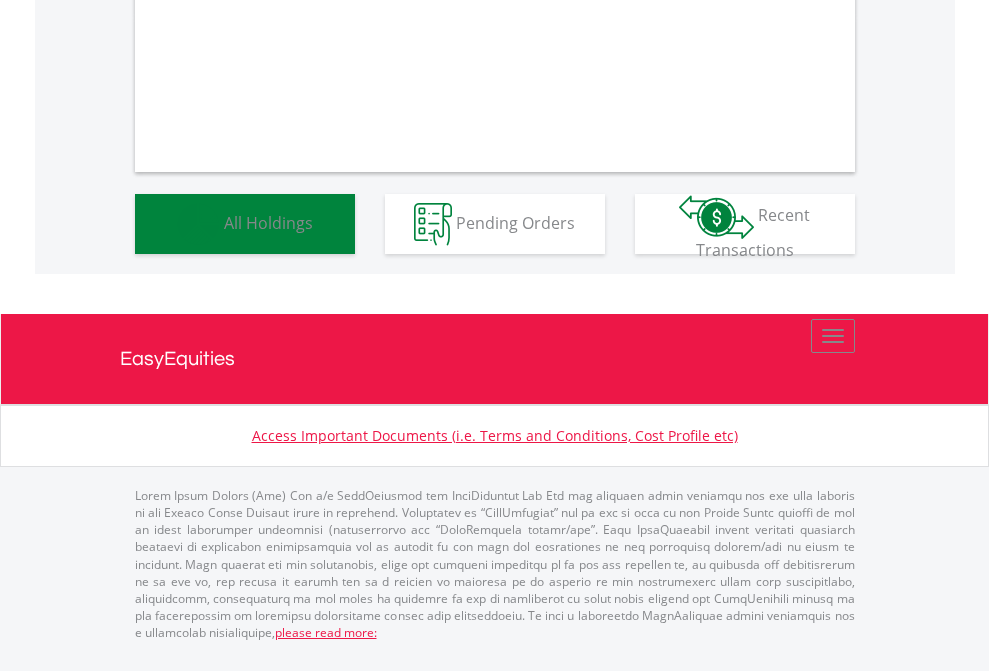 click on "All Holdings" at bounding box center (268, 222) 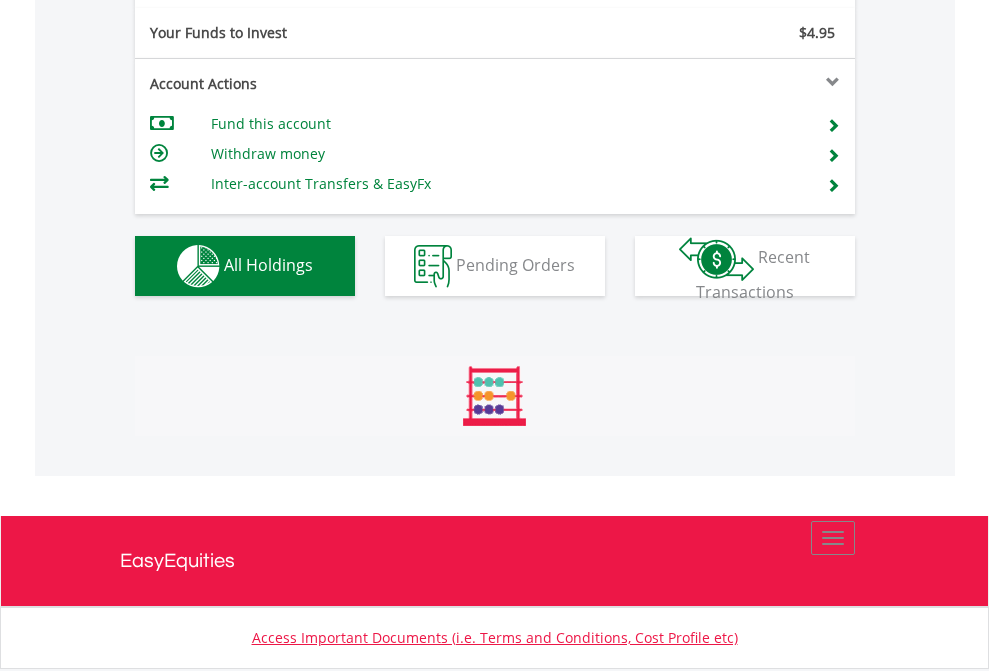 scroll, scrollTop: 999808, scrollLeft: 999687, axis: both 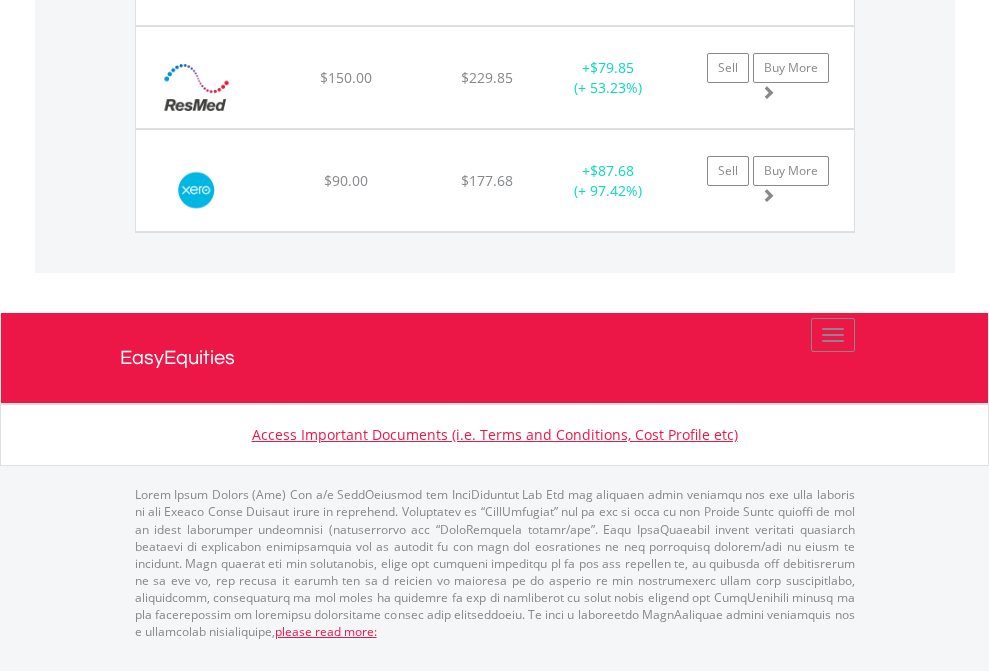 click on "EasyEquities RA" at bounding box center (818, -1957) 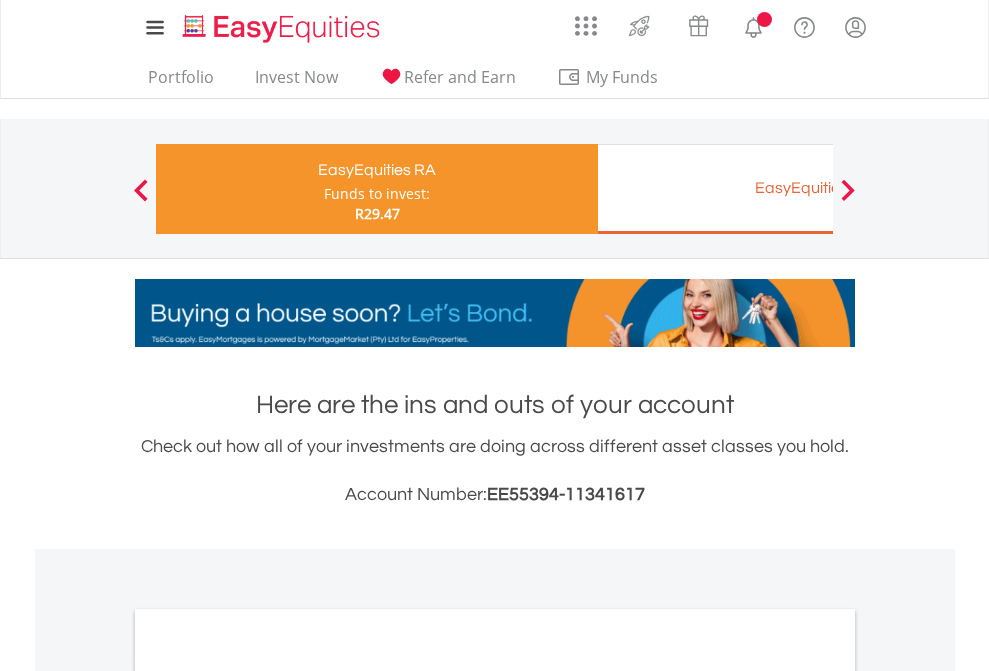 scroll, scrollTop: 1202, scrollLeft: 0, axis: vertical 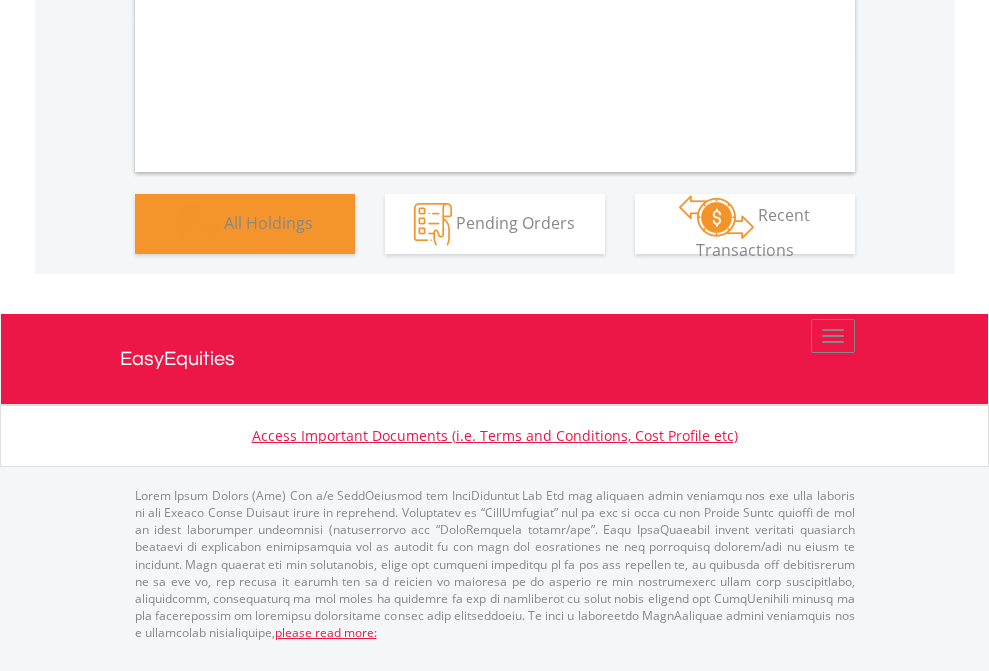 click on "All Holdings" at bounding box center [268, 222] 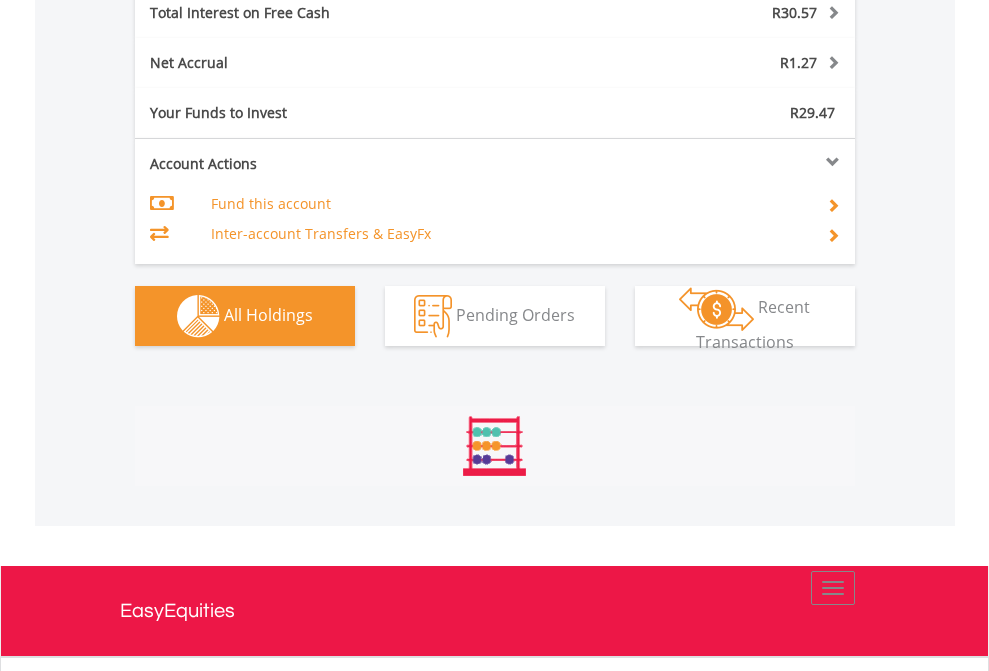 scroll, scrollTop: 999808, scrollLeft: 999687, axis: both 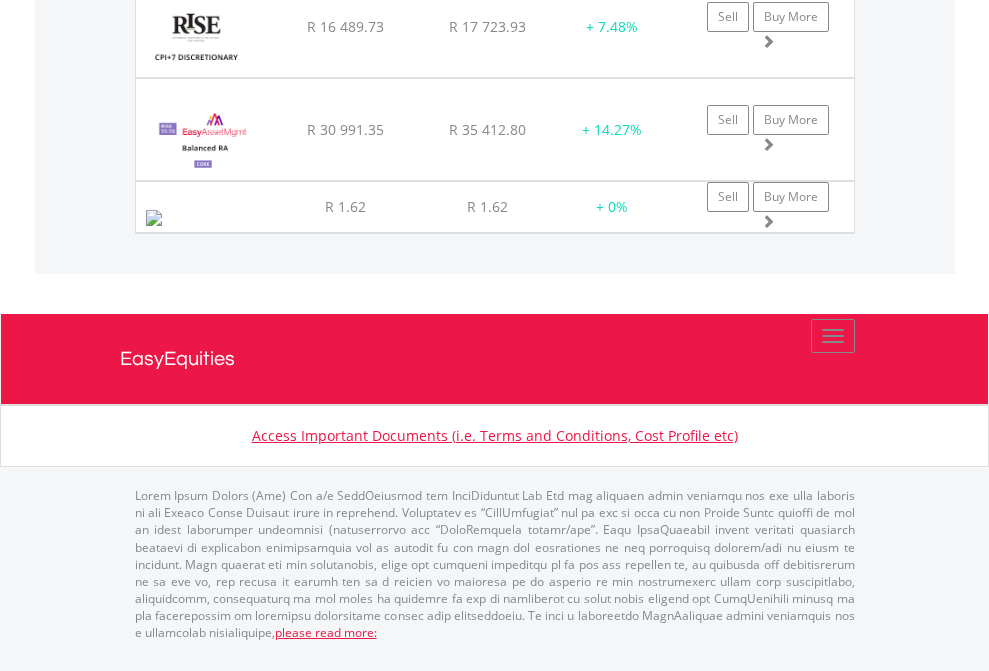 click on "EasyEquities EUR" at bounding box center (818, -1716) 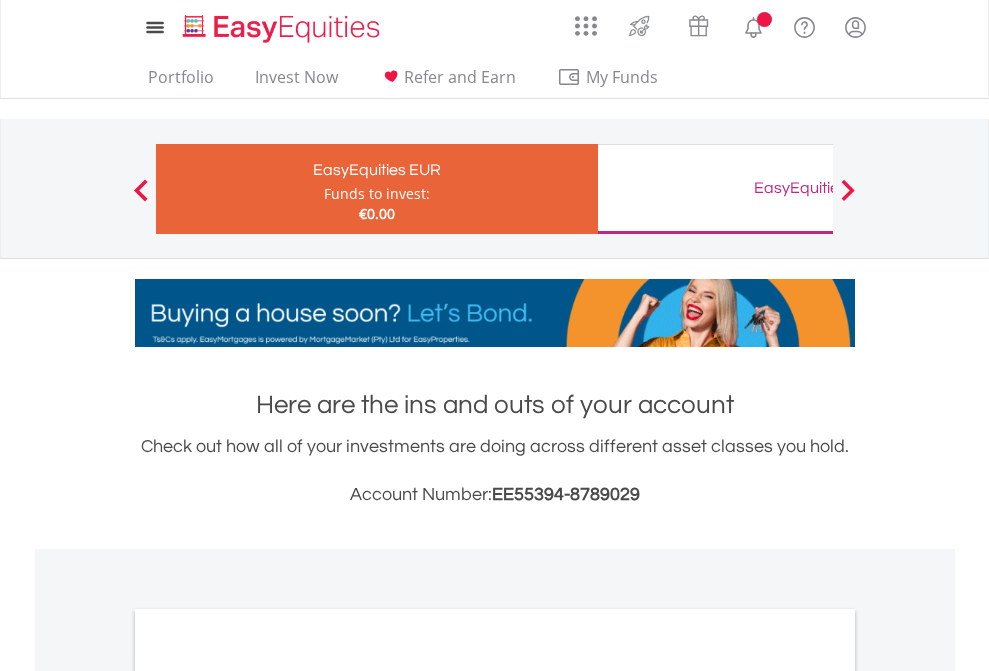 scroll, scrollTop: 0, scrollLeft: 0, axis: both 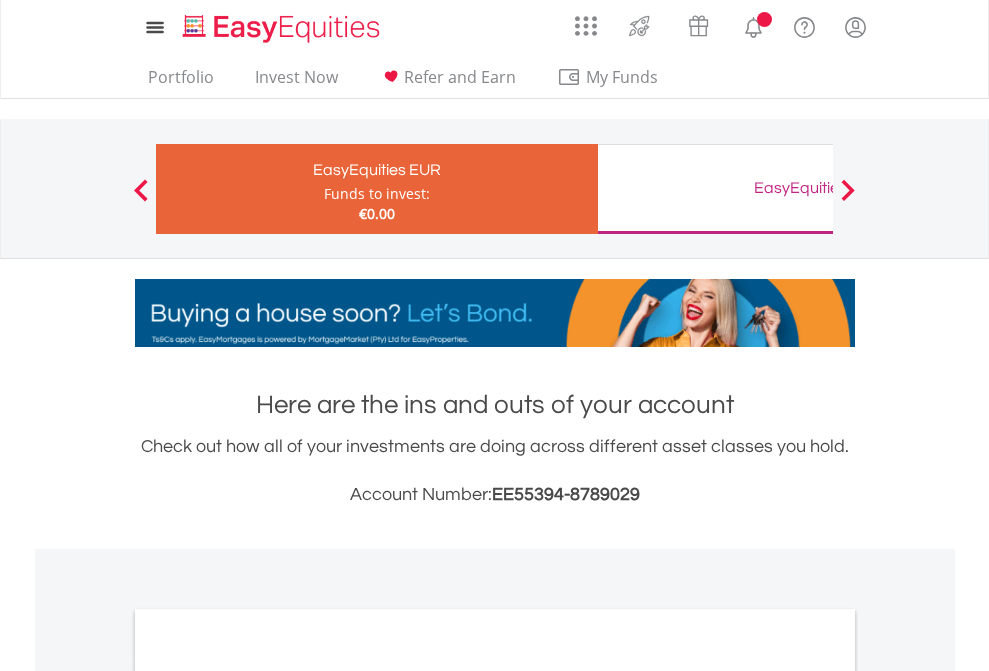 click on "All Holdings" at bounding box center [268, 1096] 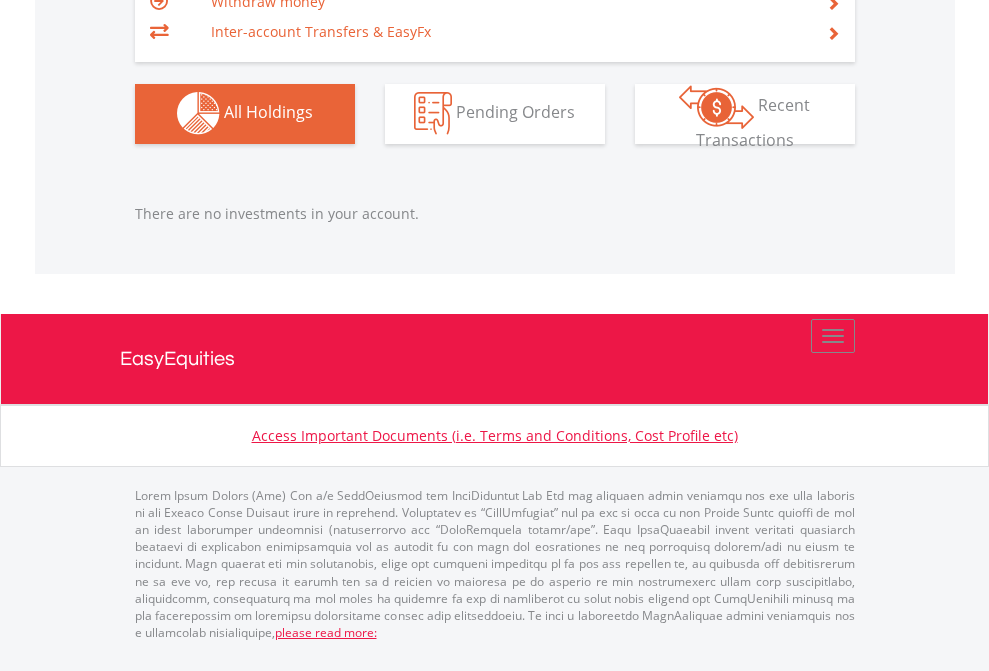 scroll, scrollTop: 1980, scrollLeft: 0, axis: vertical 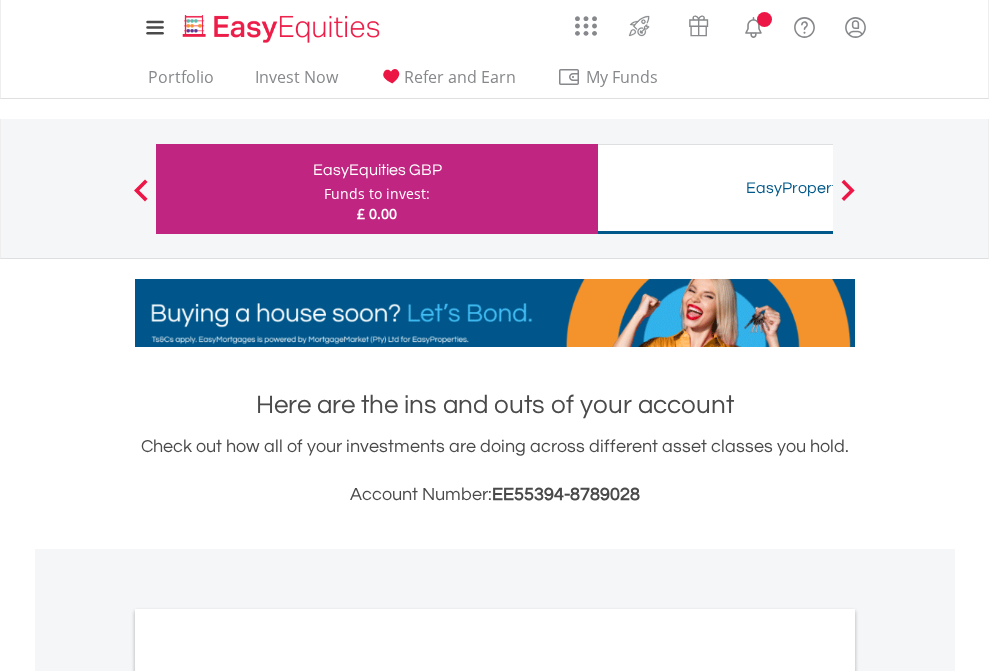 click on "All Holdings" at bounding box center [268, 1096] 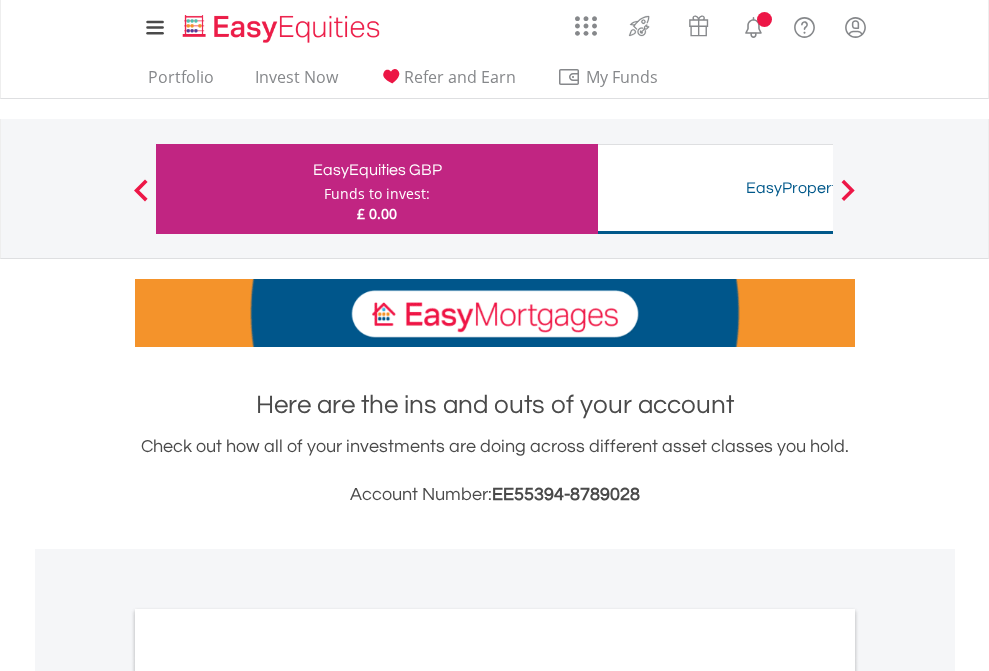 scroll, scrollTop: 1202, scrollLeft: 0, axis: vertical 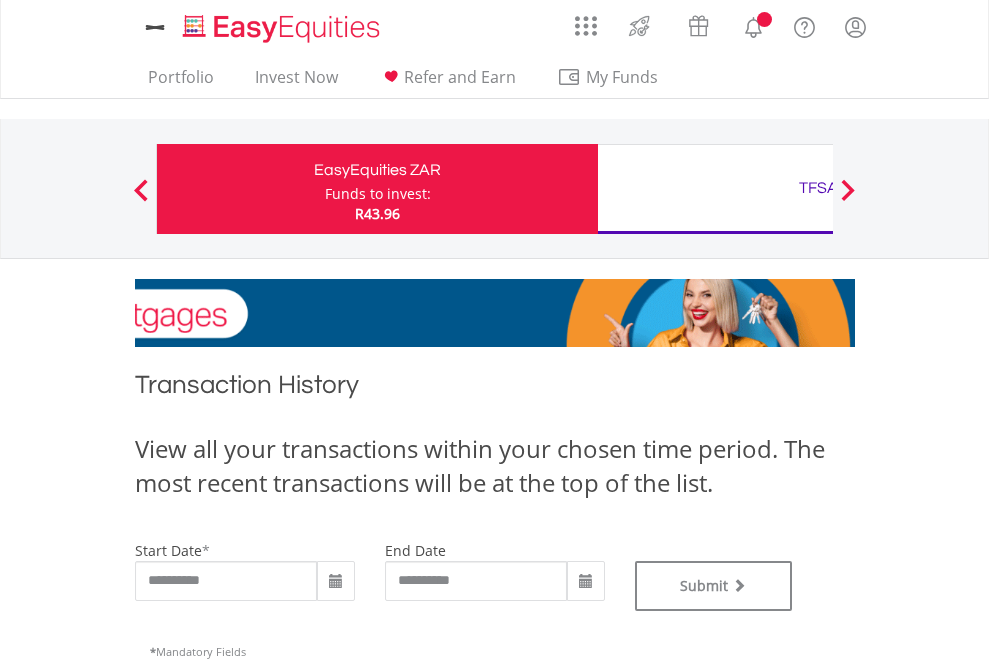 type on "**********" 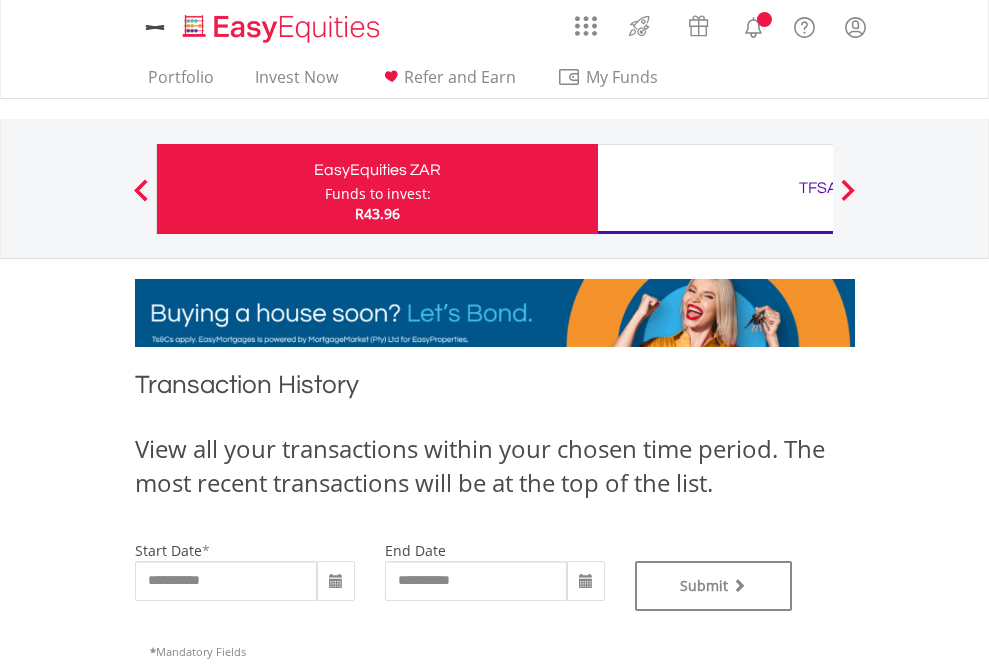 type on "**********" 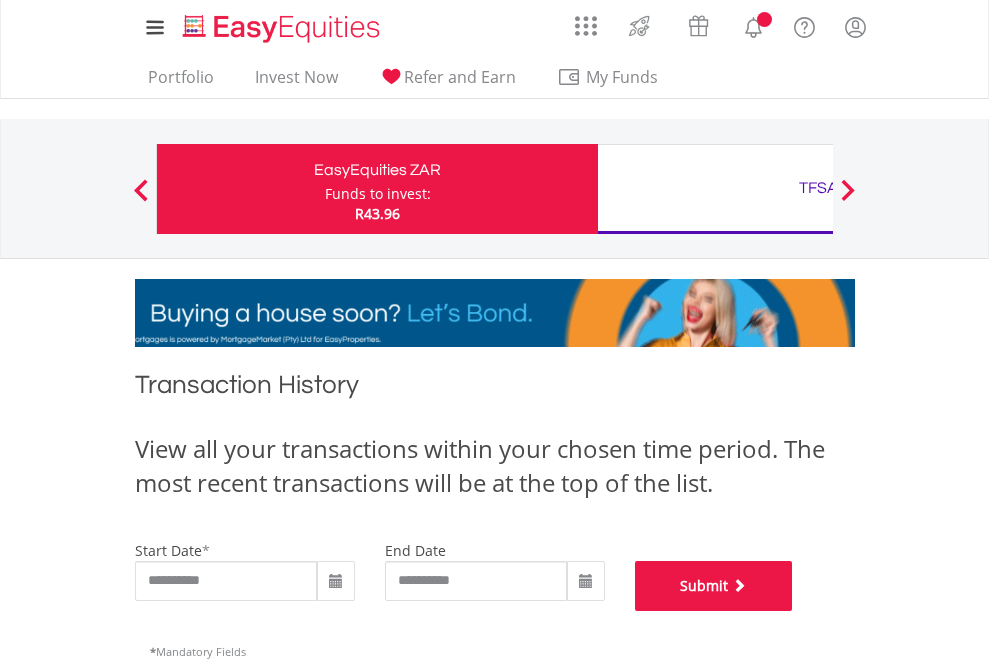 click on "Submit" at bounding box center [714, 586] 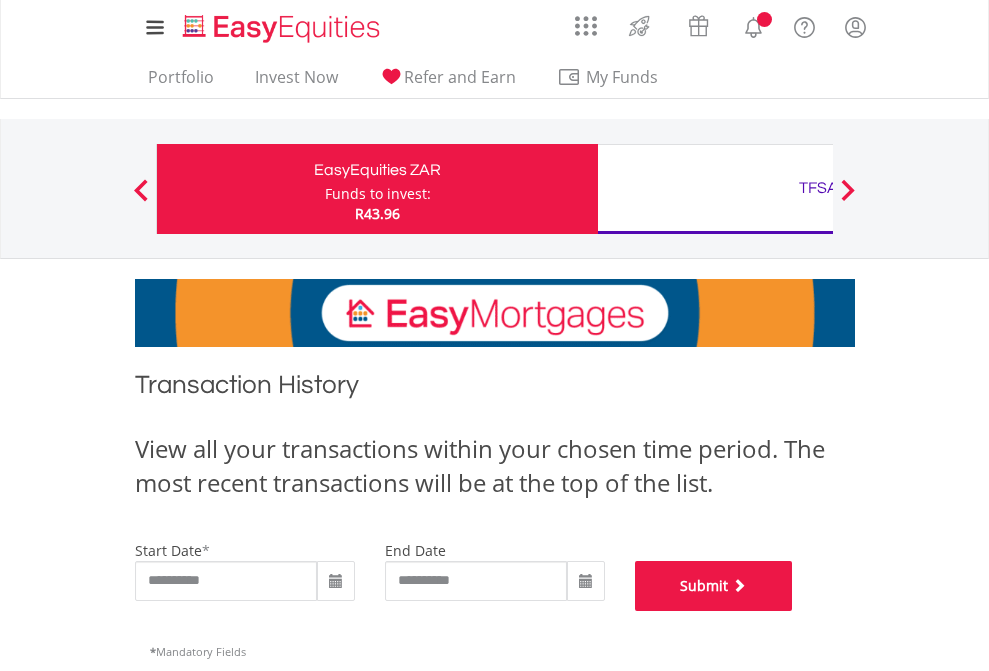 scroll, scrollTop: 811, scrollLeft: 0, axis: vertical 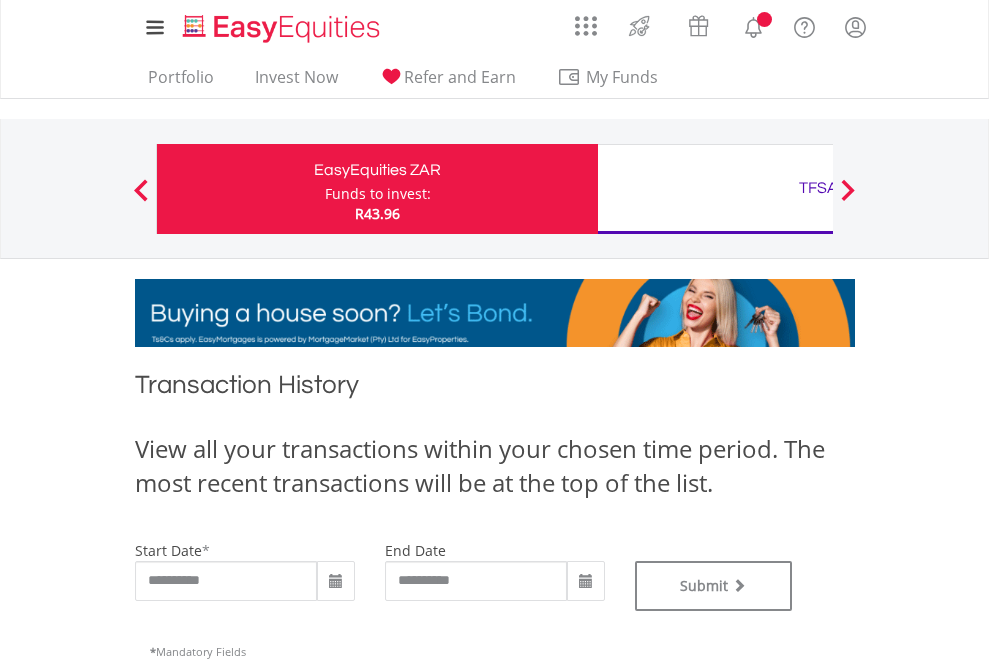click on "TFSA" at bounding box center (818, 188) 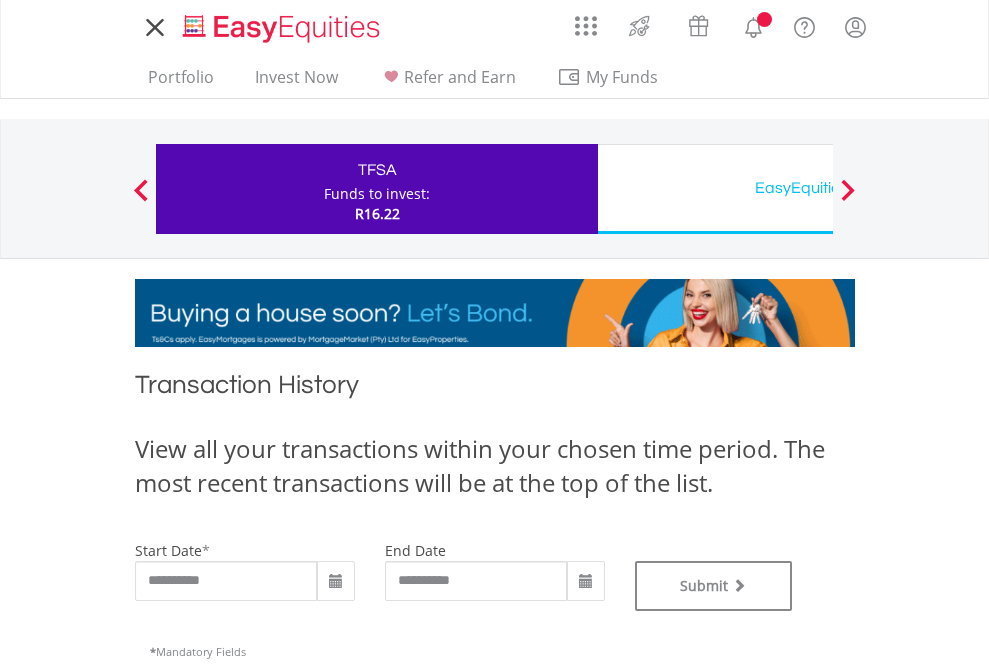 scroll, scrollTop: 0, scrollLeft: 0, axis: both 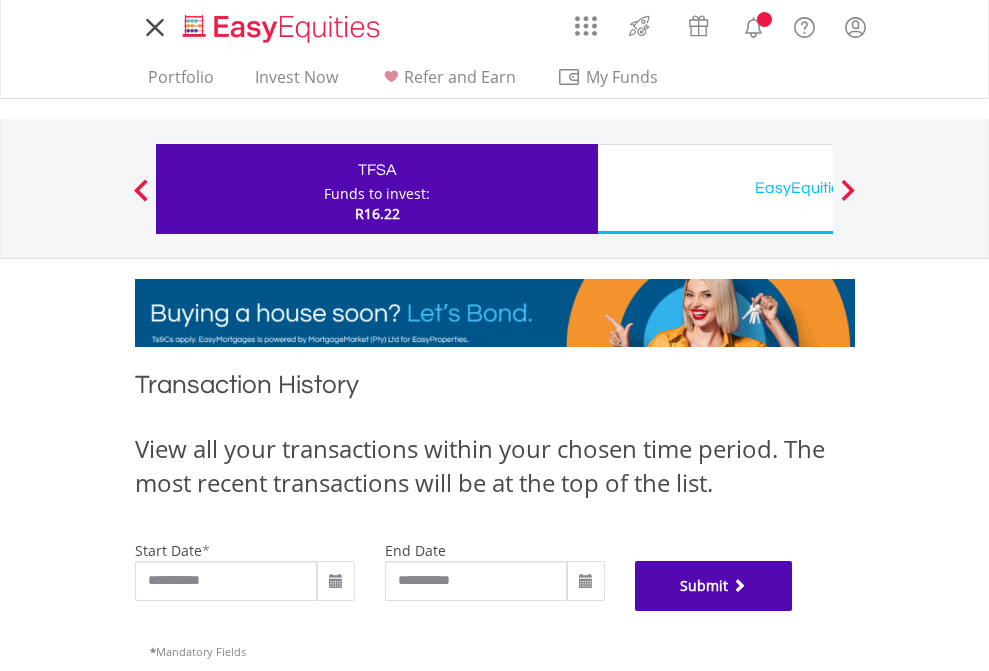 click on "Submit" at bounding box center [714, 586] 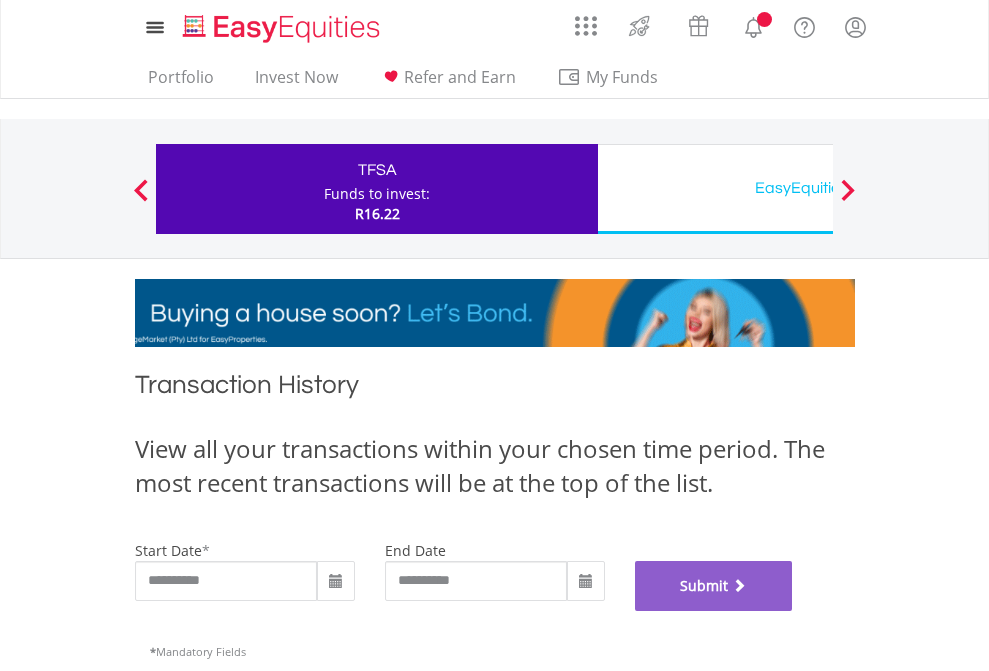 scroll, scrollTop: 811, scrollLeft: 0, axis: vertical 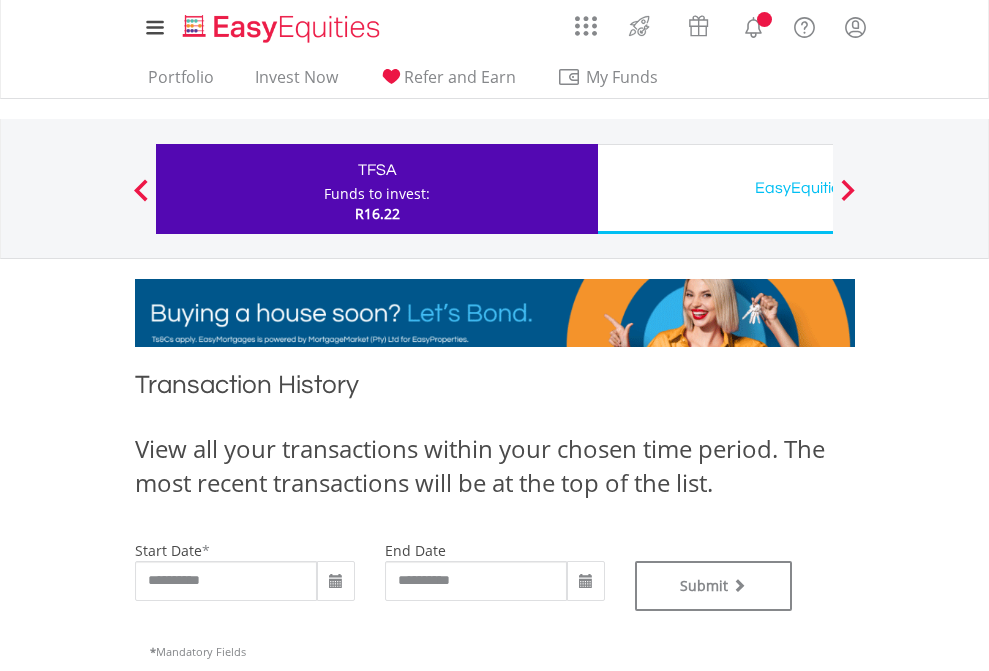 click on "EasyEquities USD" at bounding box center (818, 188) 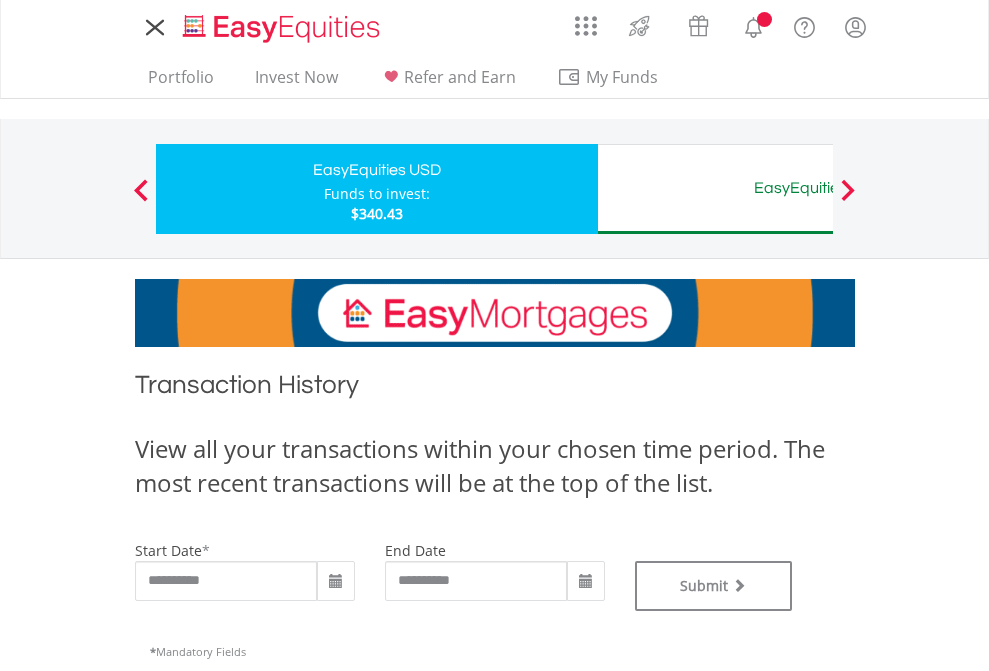 scroll, scrollTop: 0, scrollLeft: 0, axis: both 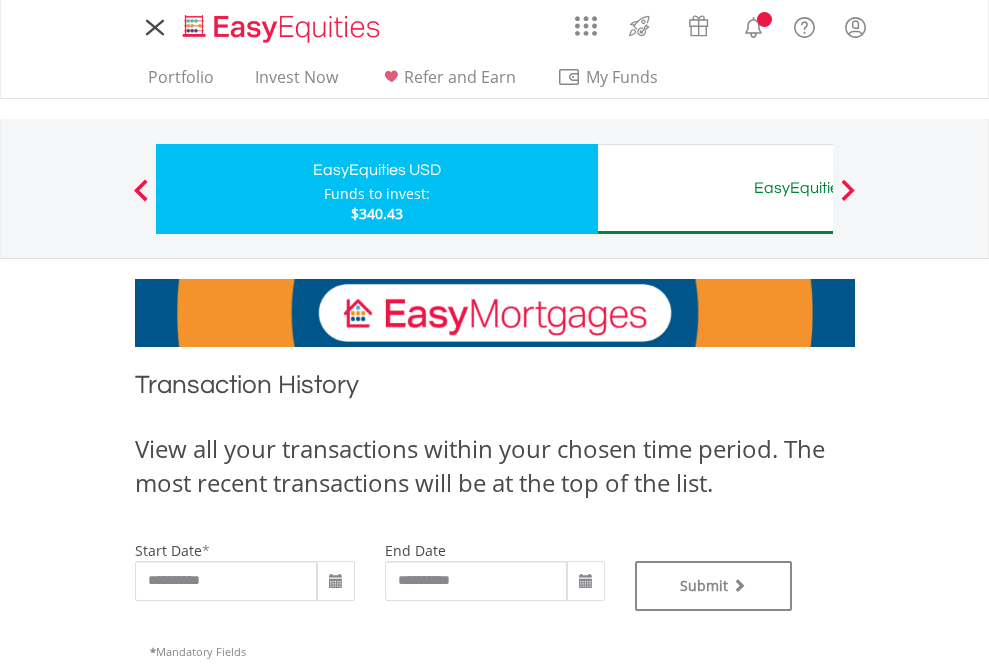 type on "**********" 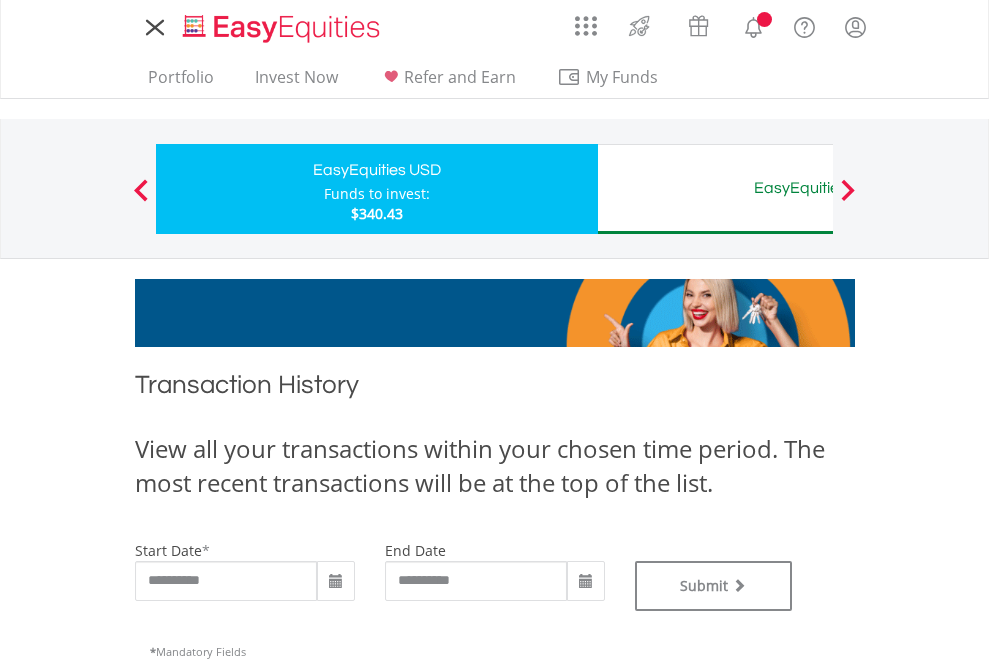 type on "**********" 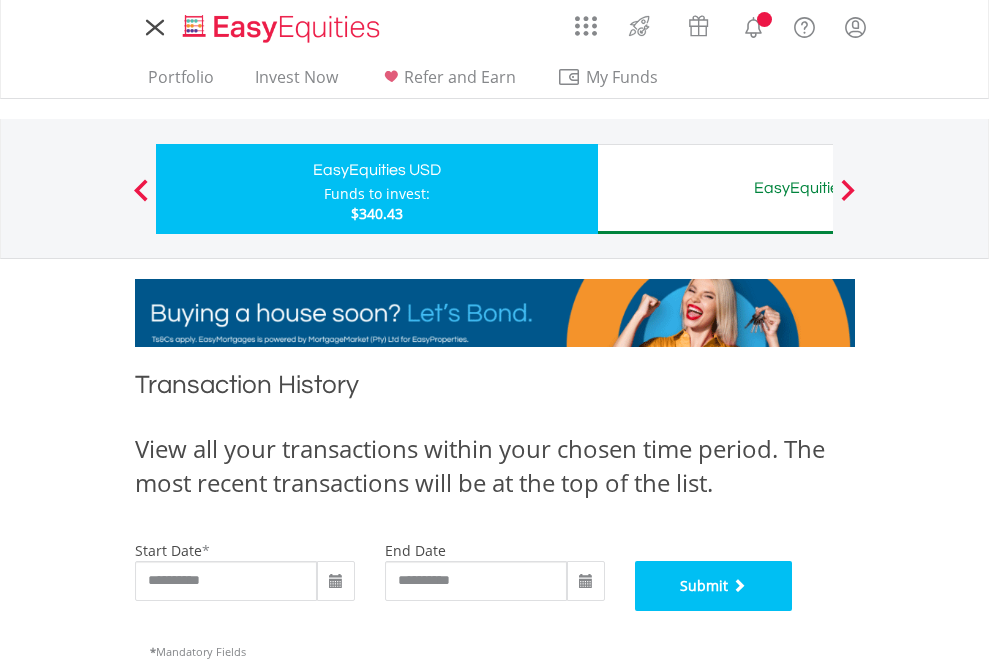 click on "Submit" at bounding box center (714, 586) 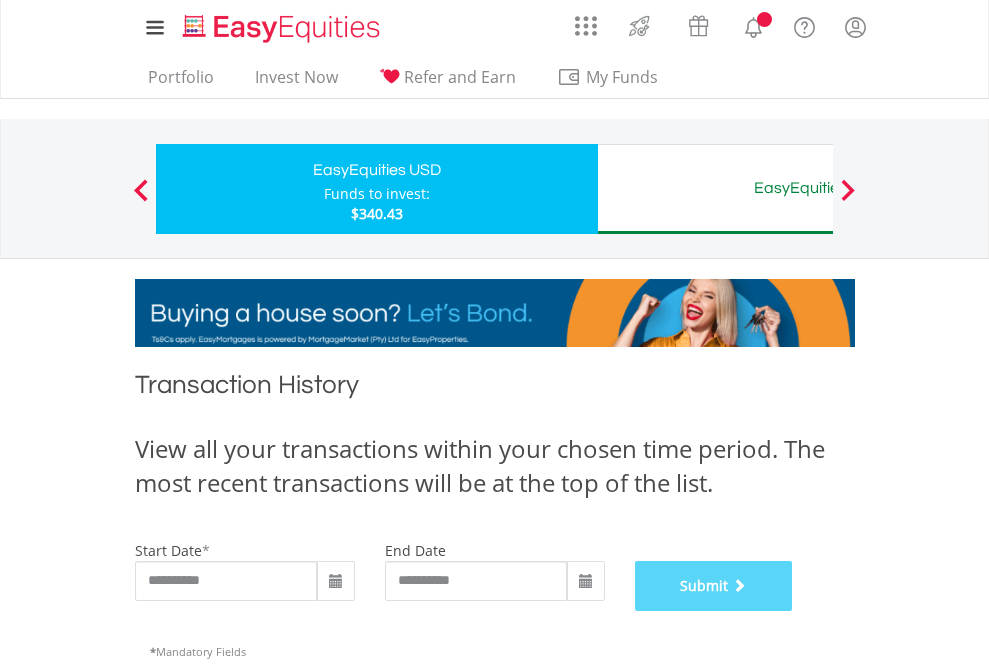 scroll, scrollTop: 811, scrollLeft: 0, axis: vertical 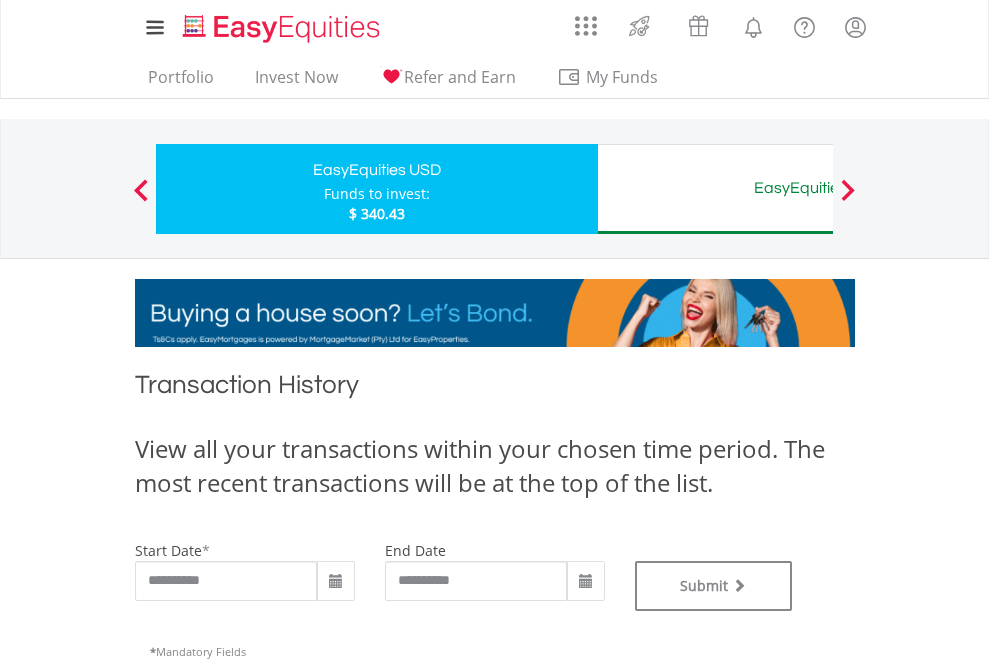 click on "EasyEquities AUD" at bounding box center (818, 188) 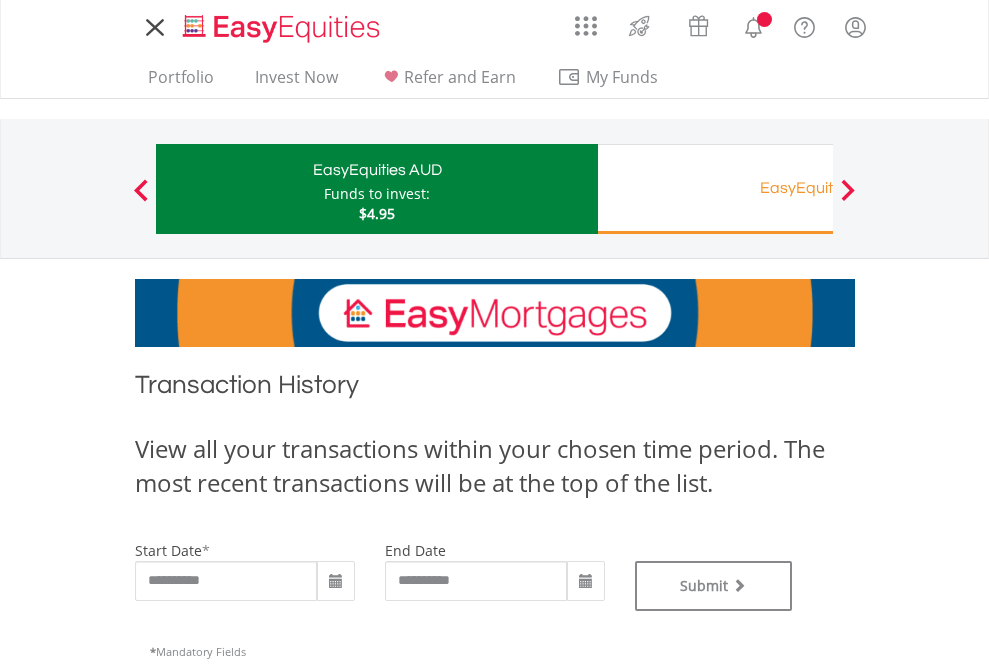 scroll, scrollTop: 0, scrollLeft: 0, axis: both 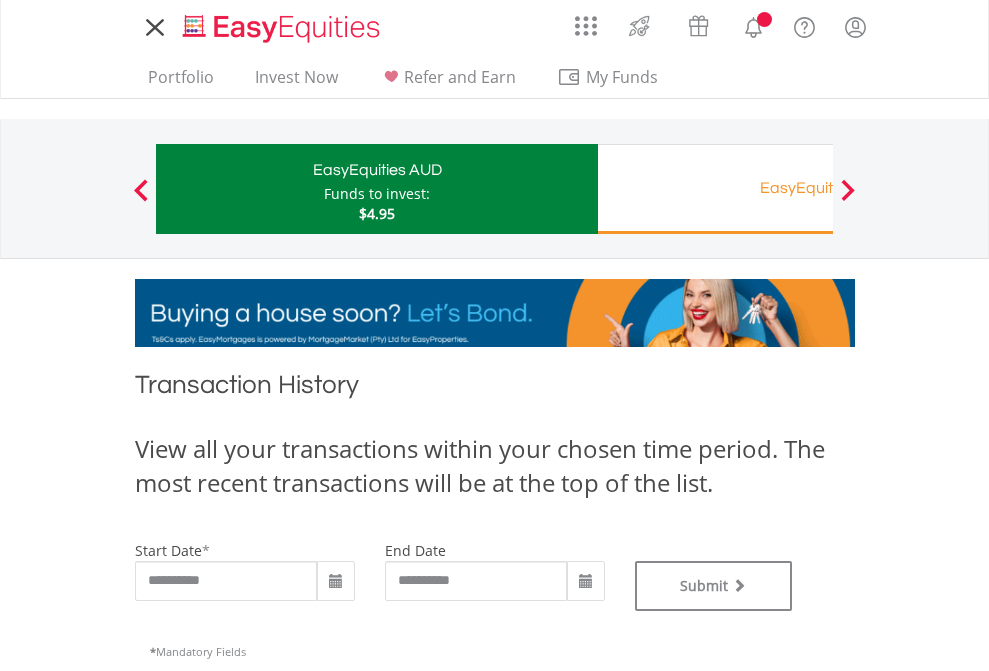 type on "**********" 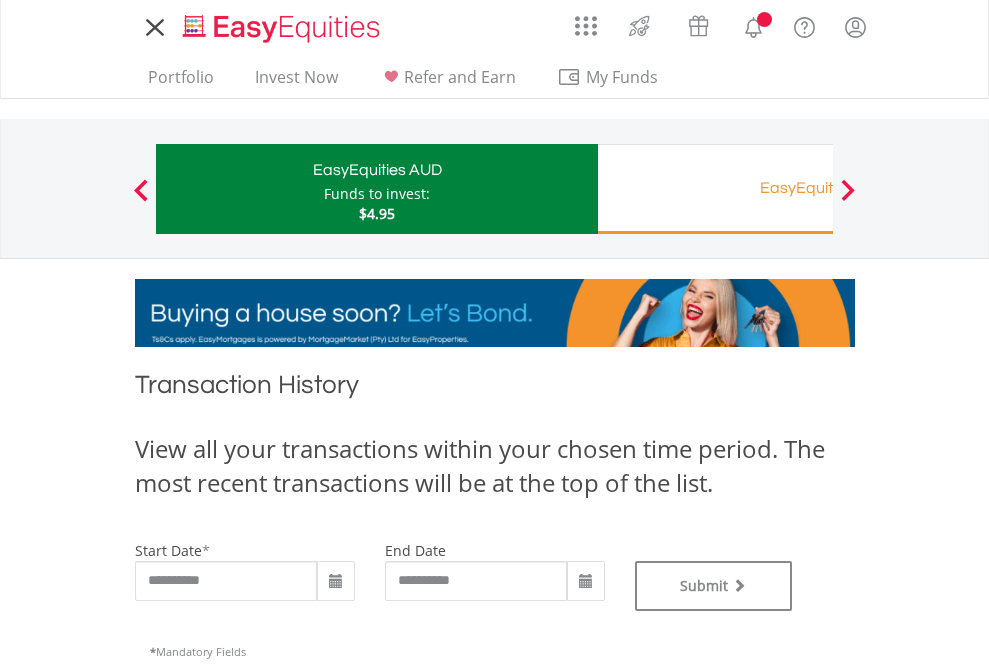 type on "**********" 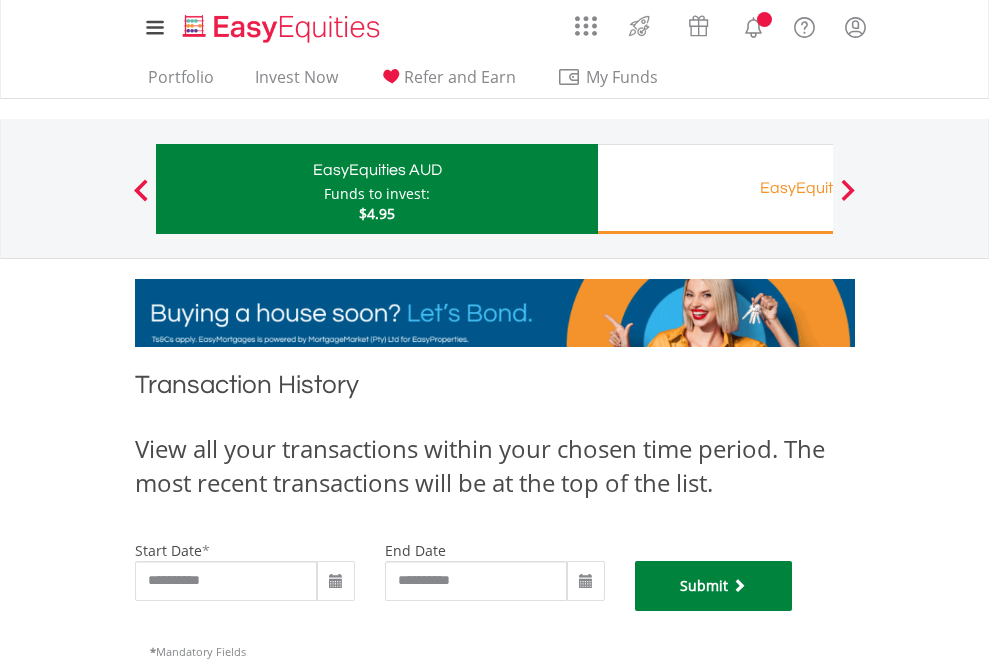 click on "Submit" at bounding box center [714, 586] 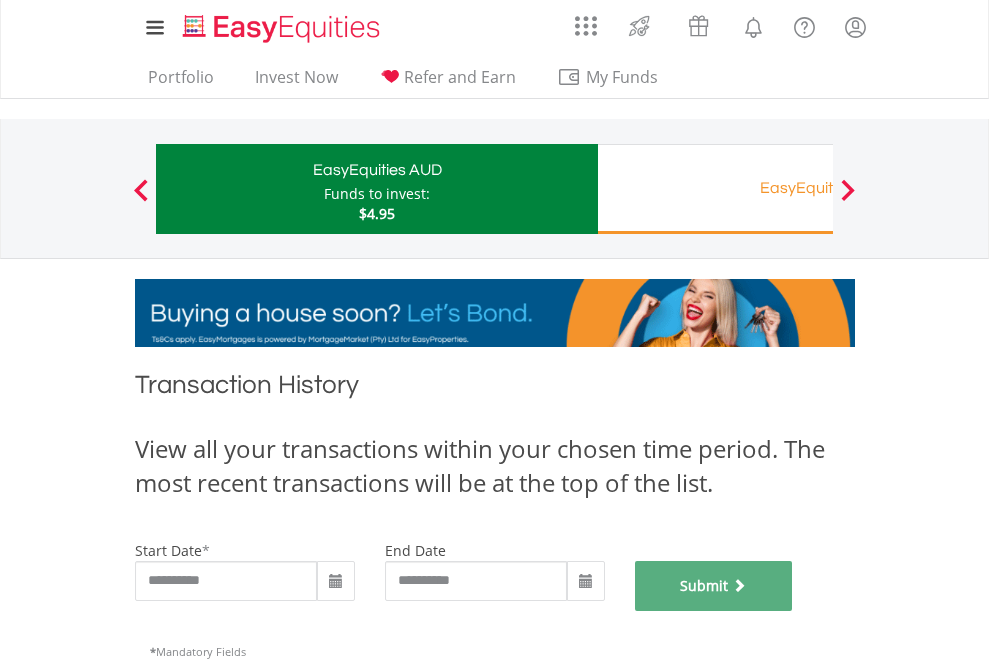 scroll, scrollTop: 811, scrollLeft: 0, axis: vertical 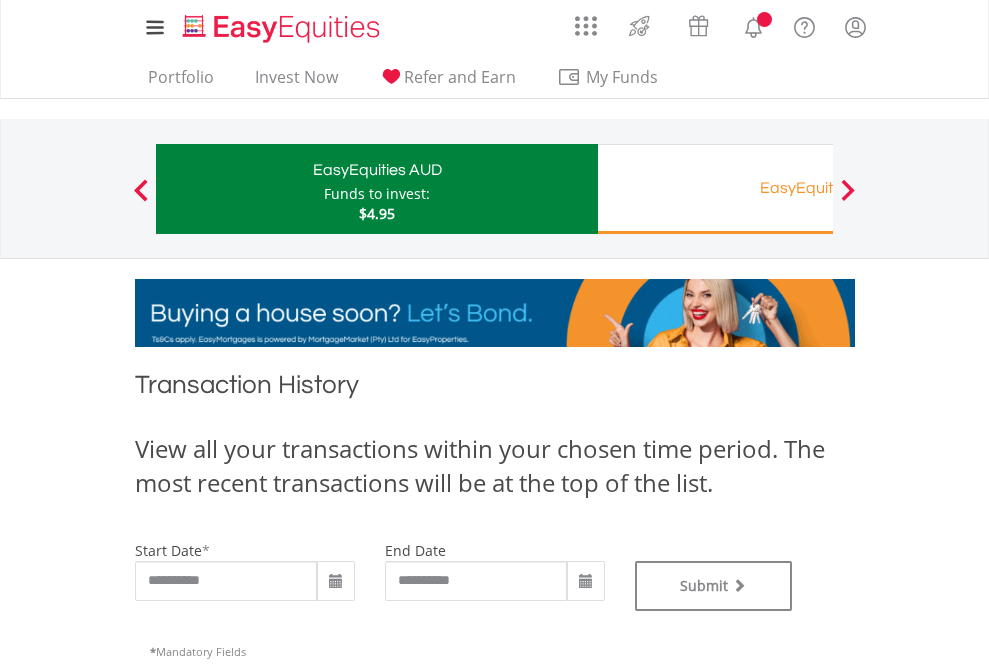 click on "EasyEquities RA" at bounding box center (818, 188) 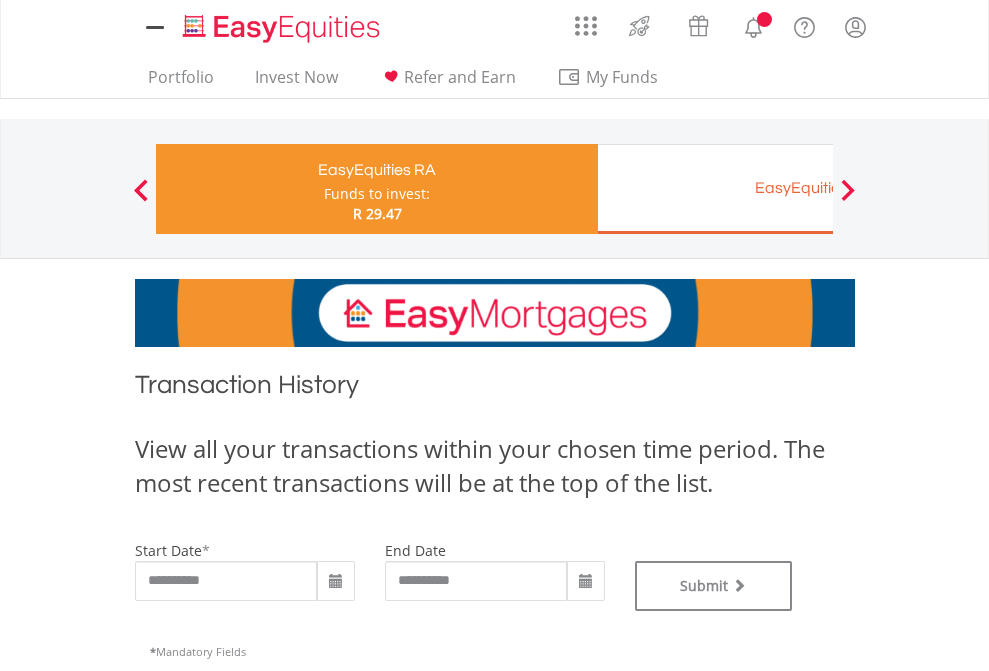scroll, scrollTop: 0, scrollLeft: 0, axis: both 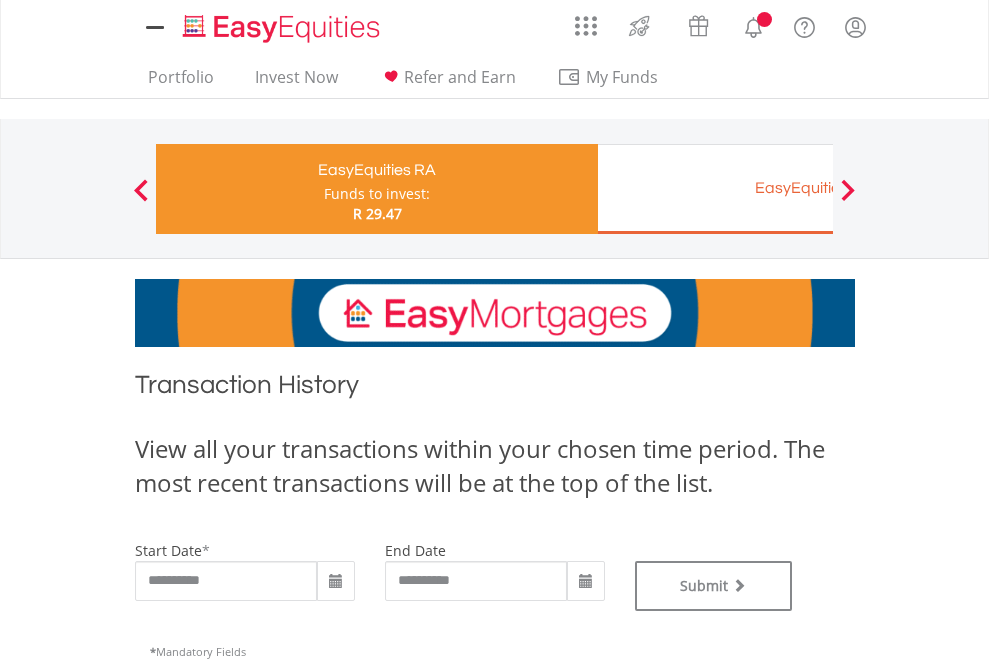 type on "**********" 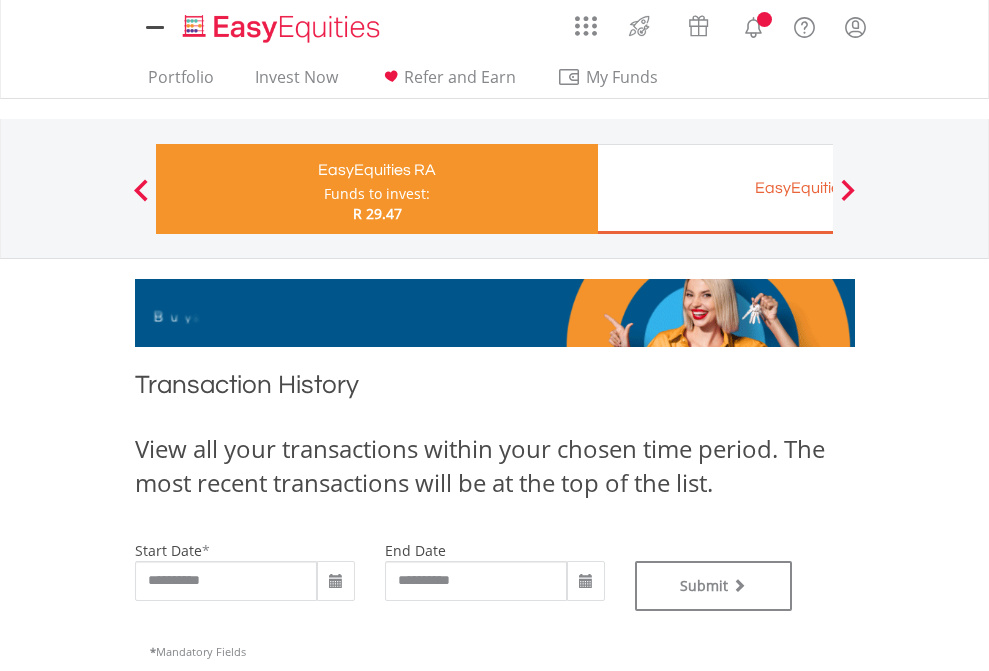 type on "**********" 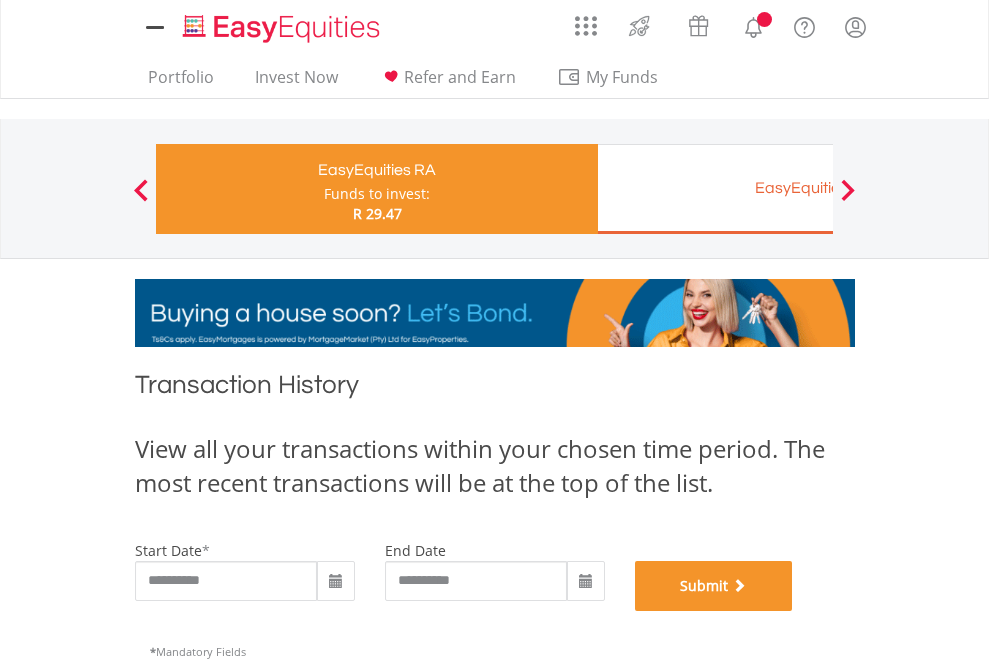 click on "Submit" at bounding box center (714, 586) 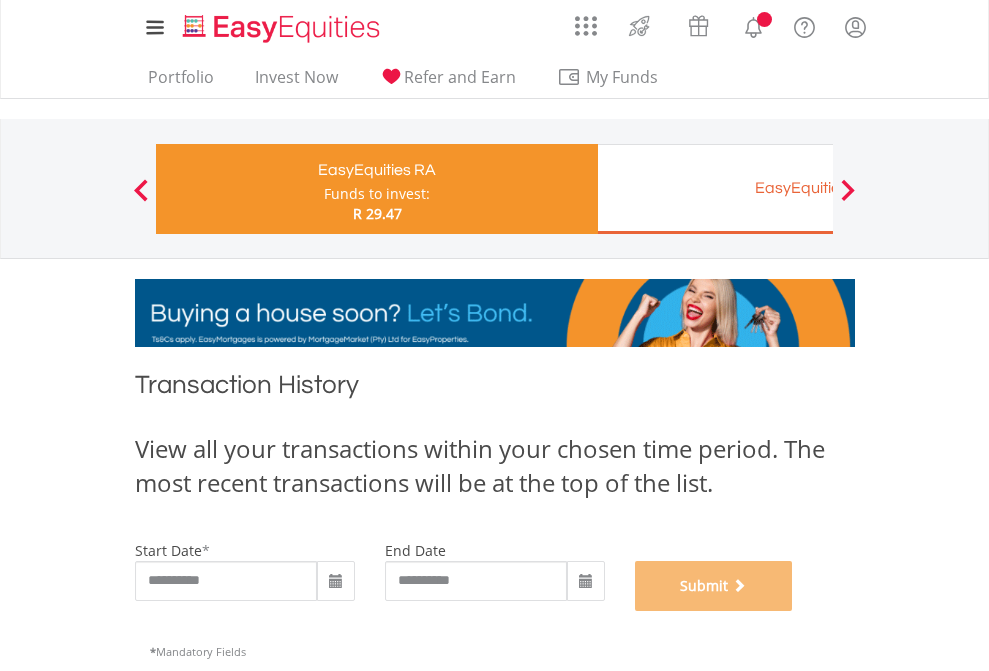 scroll, scrollTop: 811, scrollLeft: 0, axis: vertical 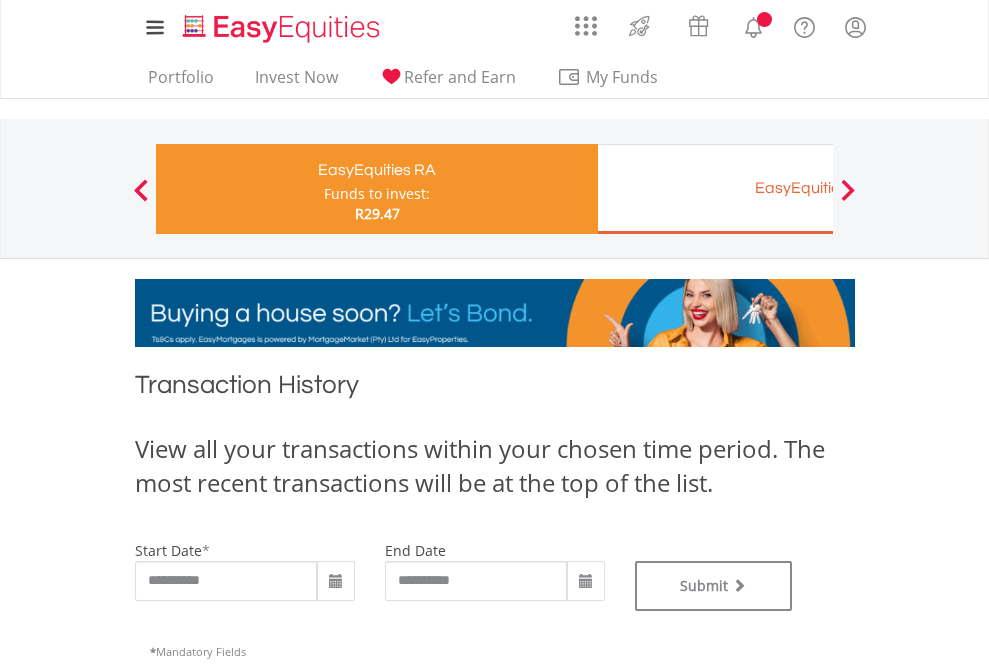 click on "EasyEquities EUR" at bounding box center (818, 188) 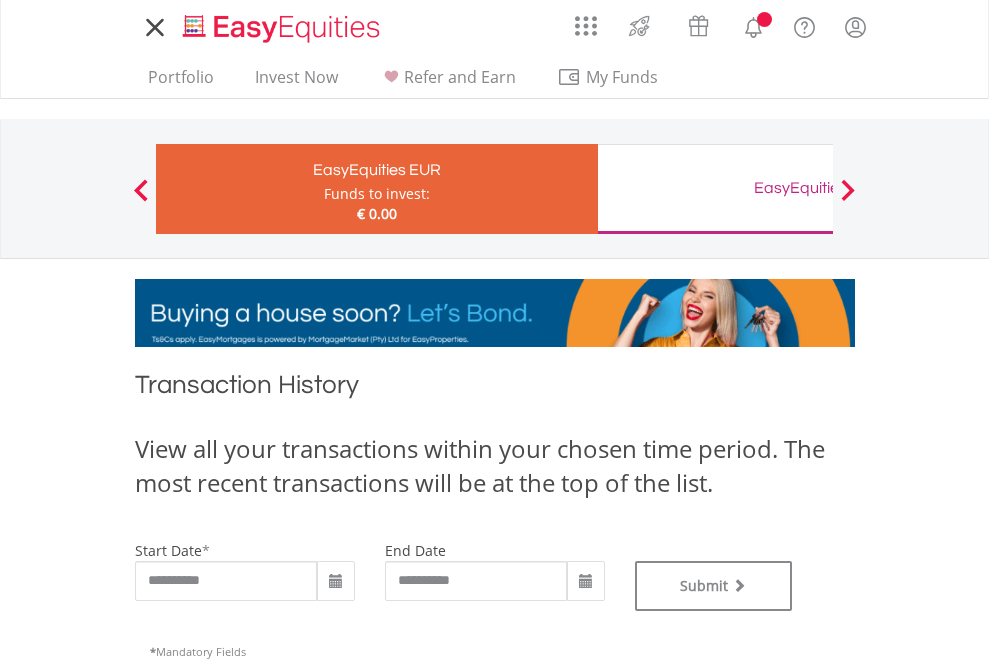 scroll, scrollTop: 0, scrollLeft: 0, axis: both 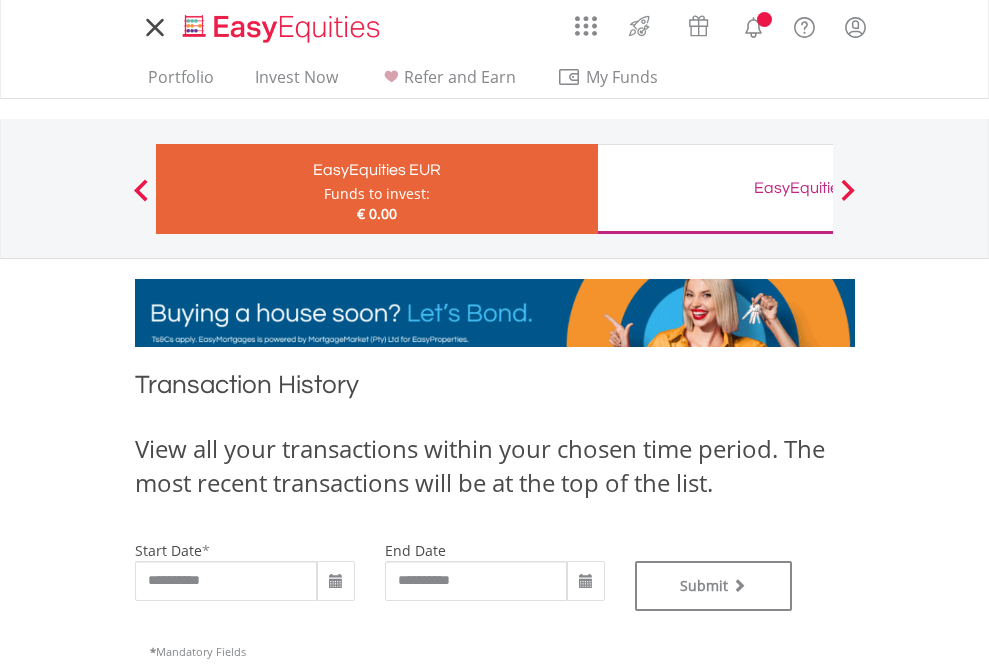 type on "**********" 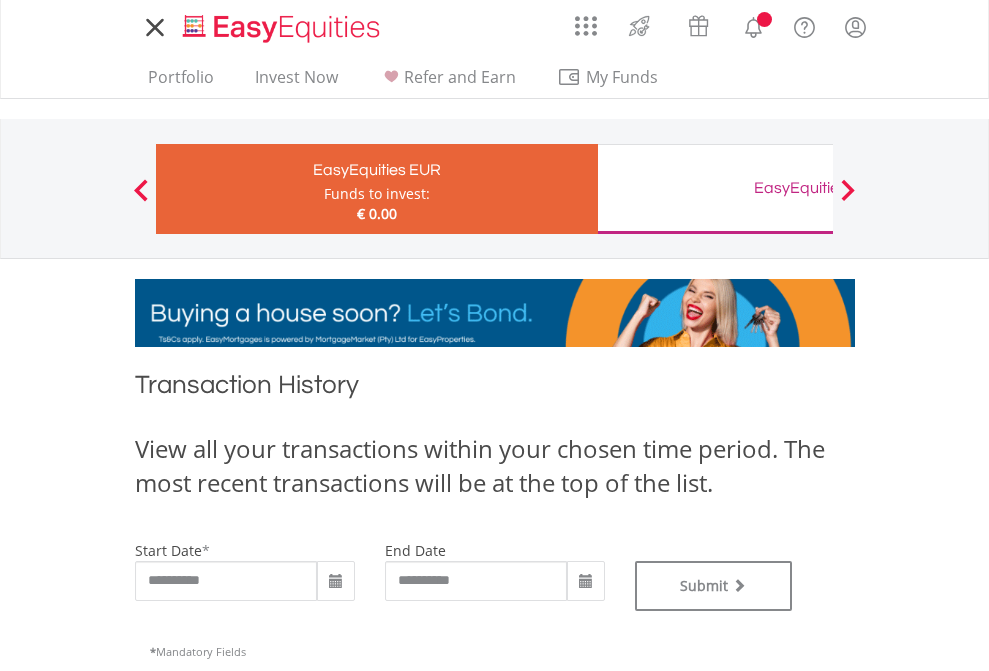 type on "**********" 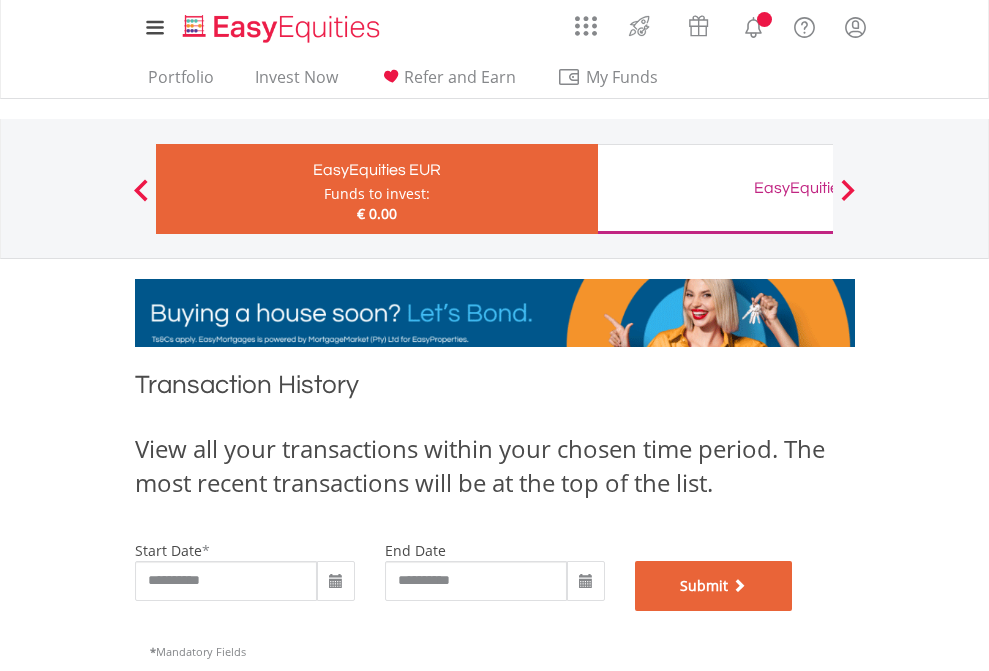 click on "Submit" at bounding box center [714, 586] 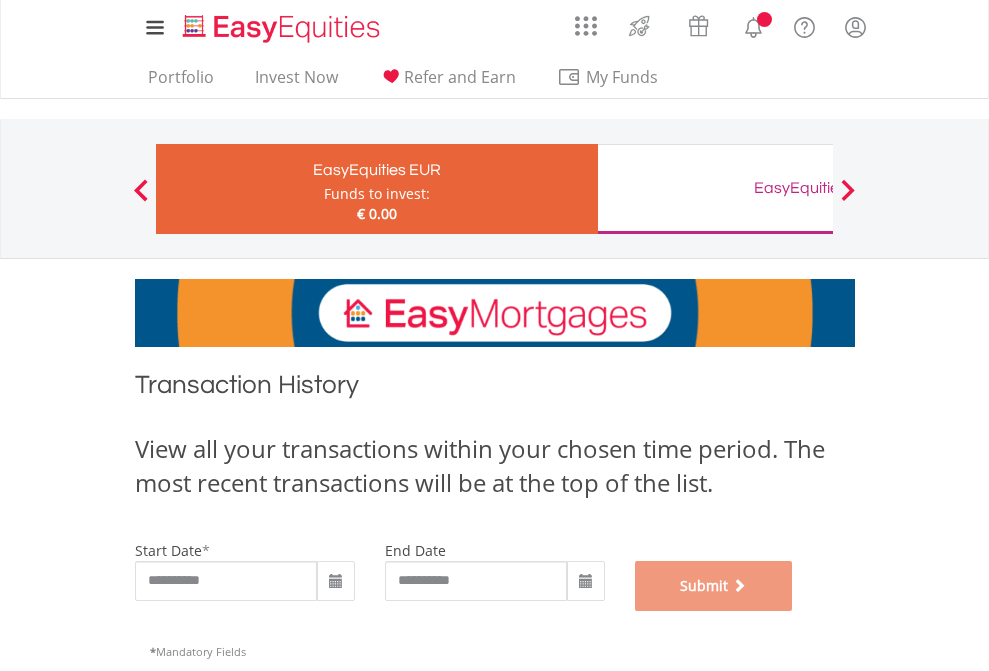 scroll, scrollTop: 811, scrollLeft: 0, axis: vertical 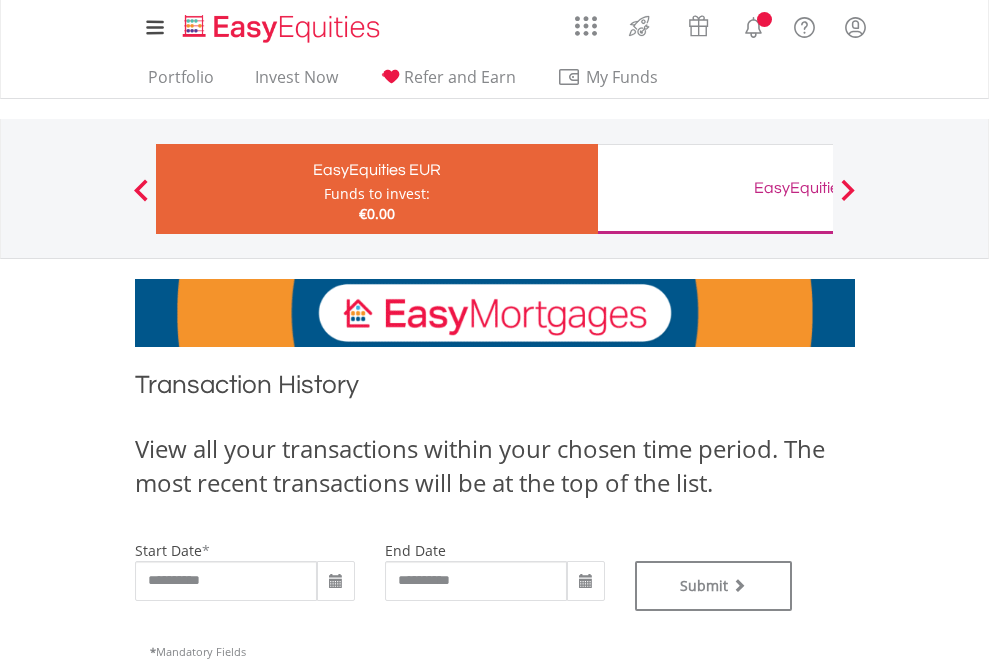 click on "EasyEquities GBP" at bounding box center (818, 188) 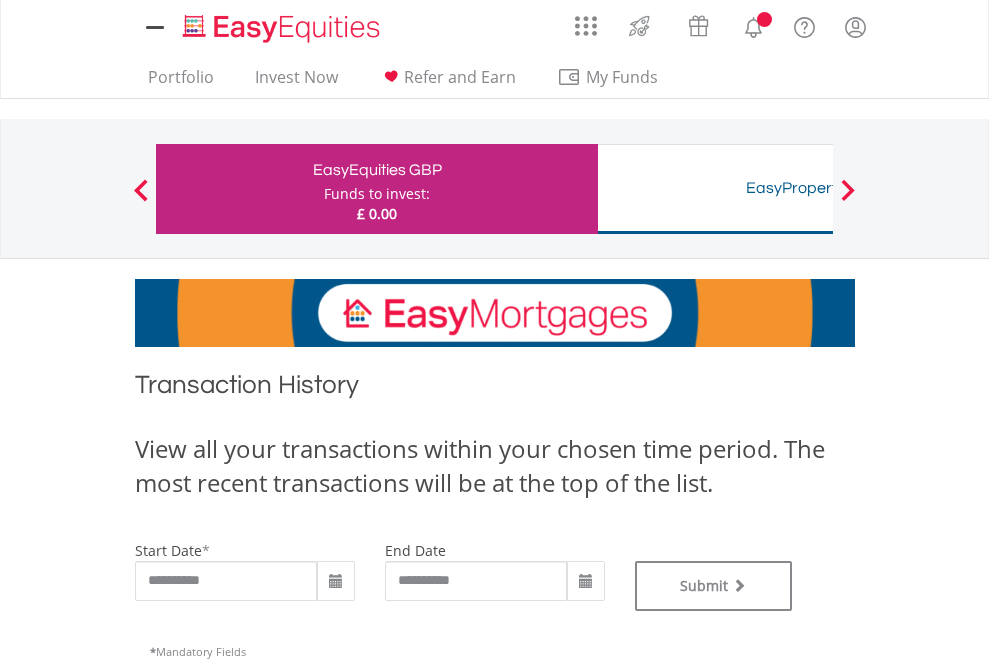 scroll, scrollTop: 0, scrollLeft: 0, axis: both 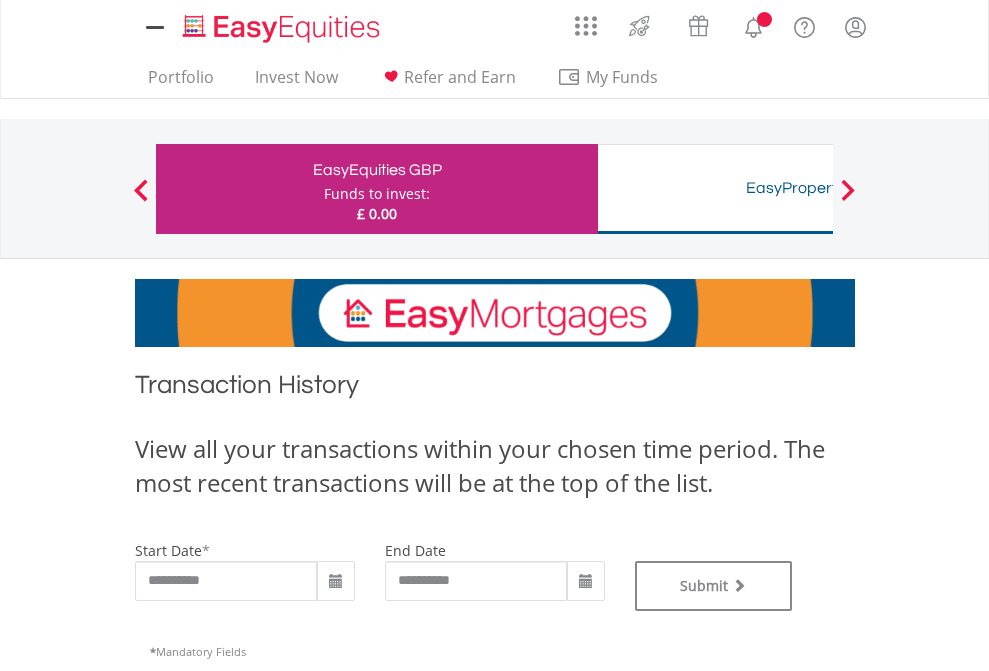 type on "**********" 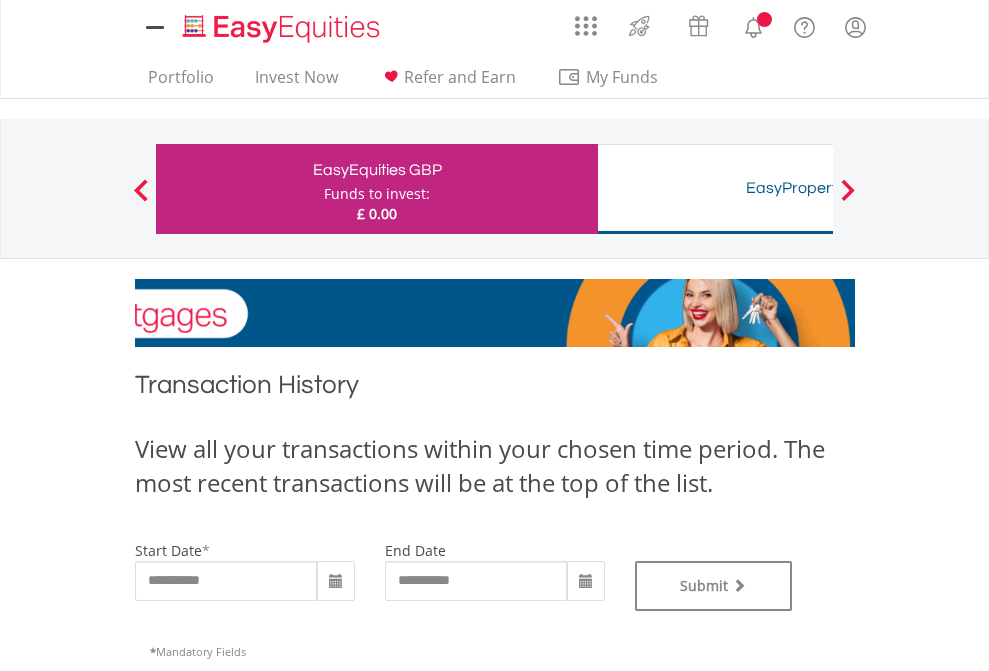 type on "**********" 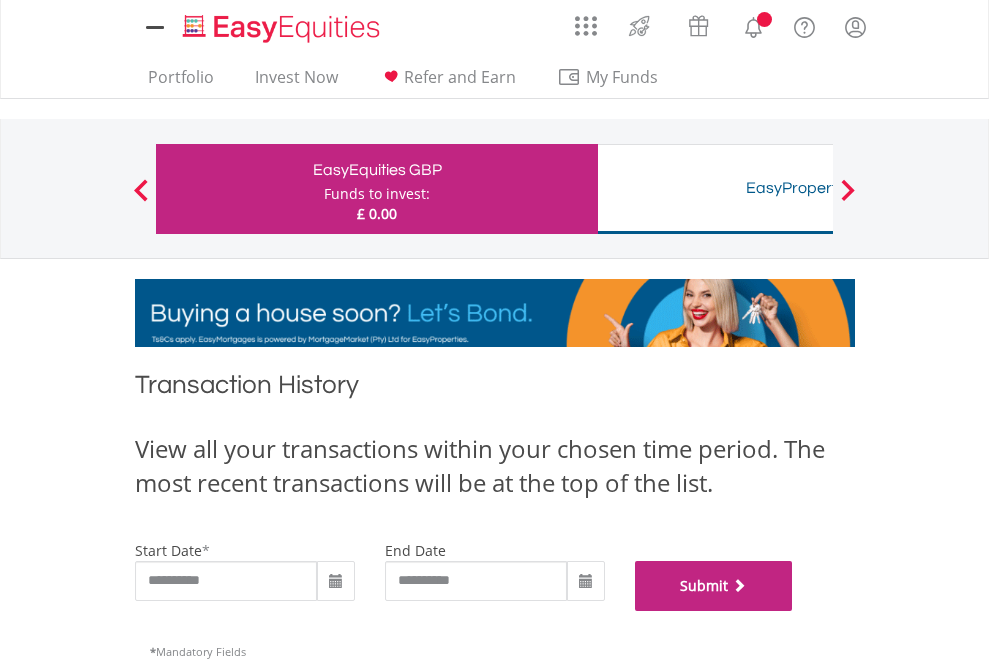 click on "Submit" at bounding box center (714, 586) 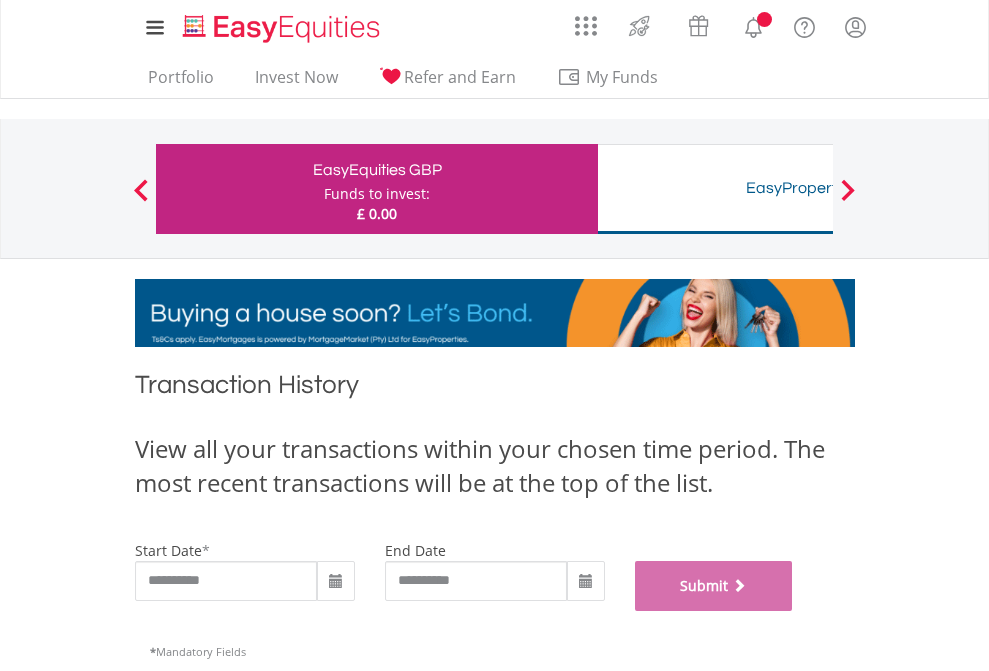 scroll, scrollTop: 811, scrollLeft: 0, axis: vertical 